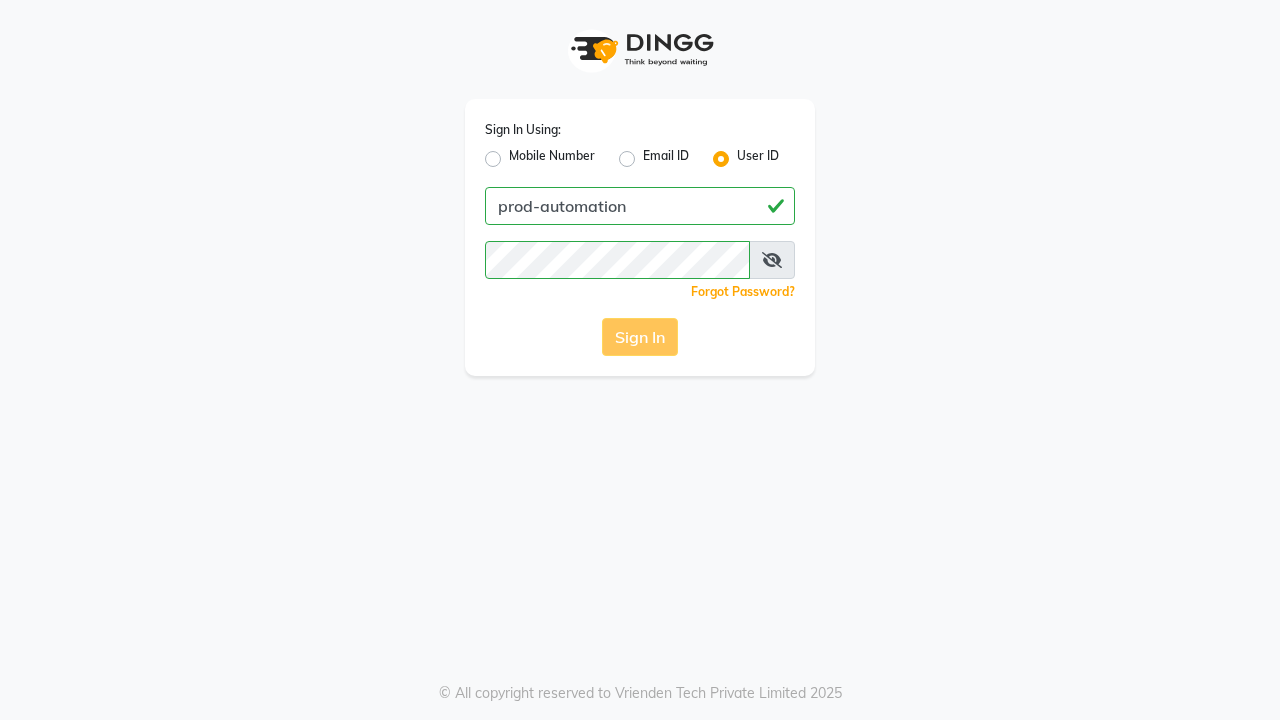 scroll, scrollTop: 0, scrollLeft: 0, axis: both 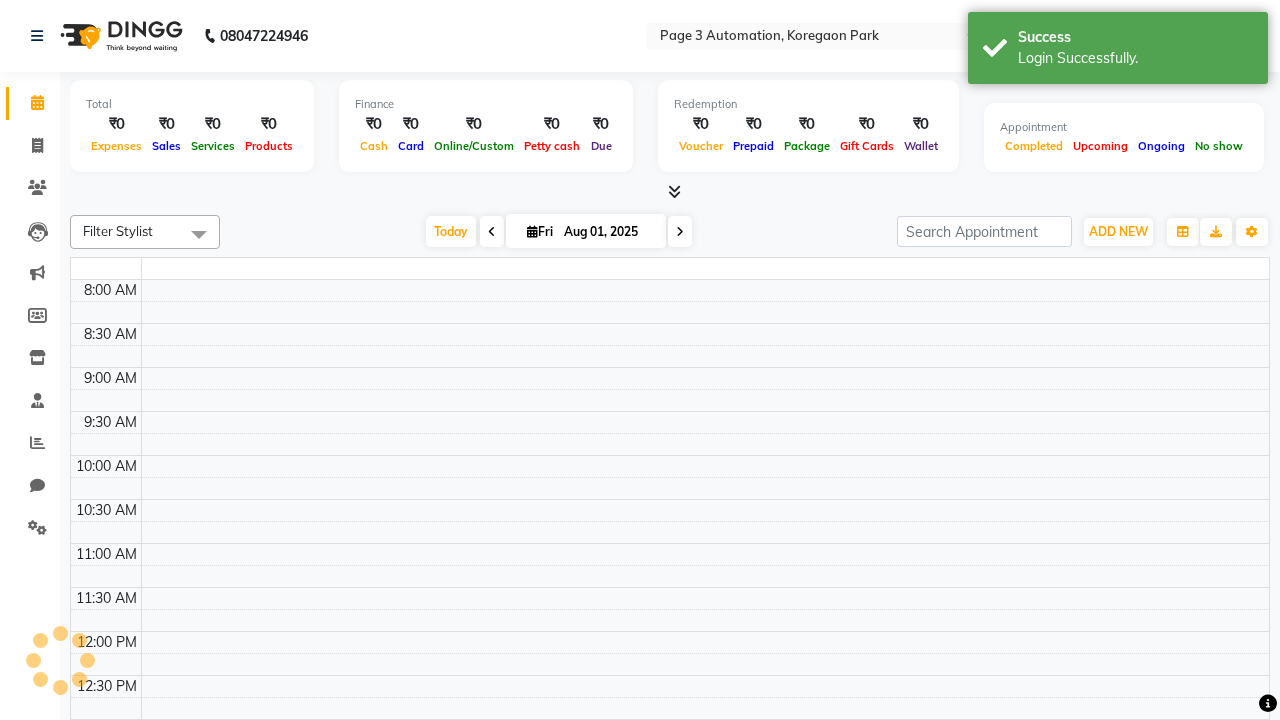 select on "en" 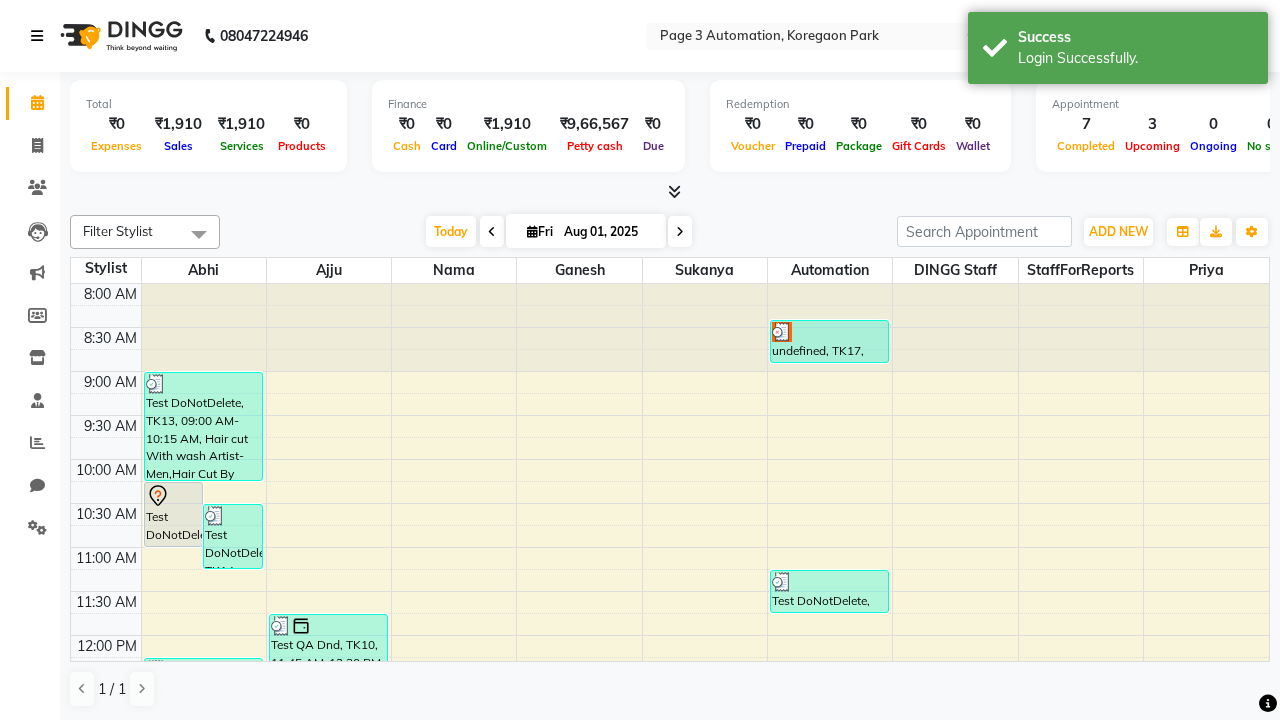 click at bounding box center (37, 36) 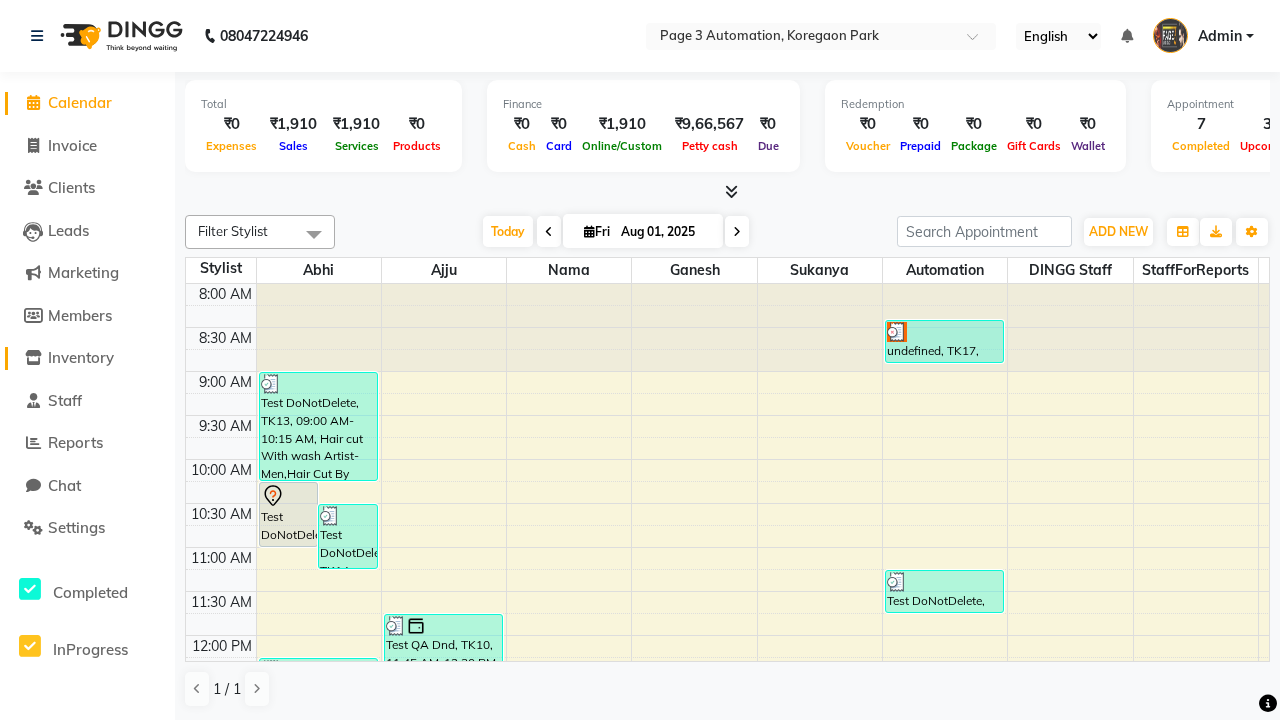click on "Inventory" 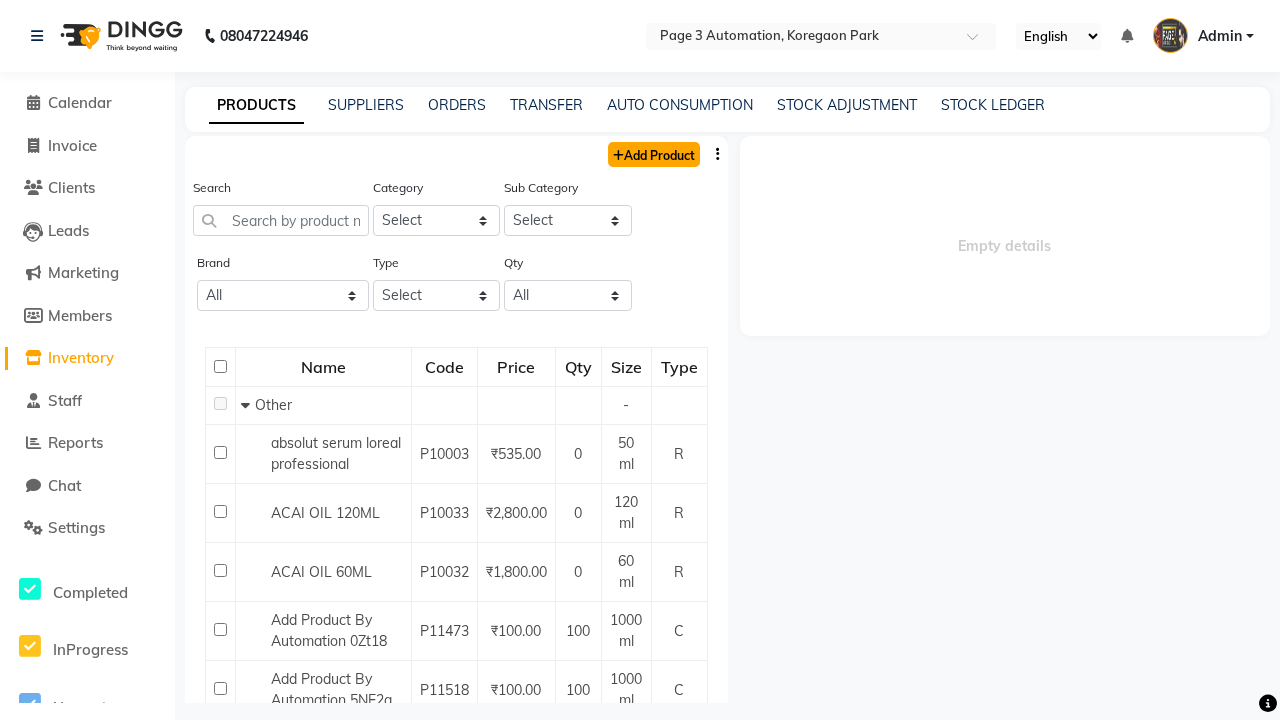 click on "Add Product" 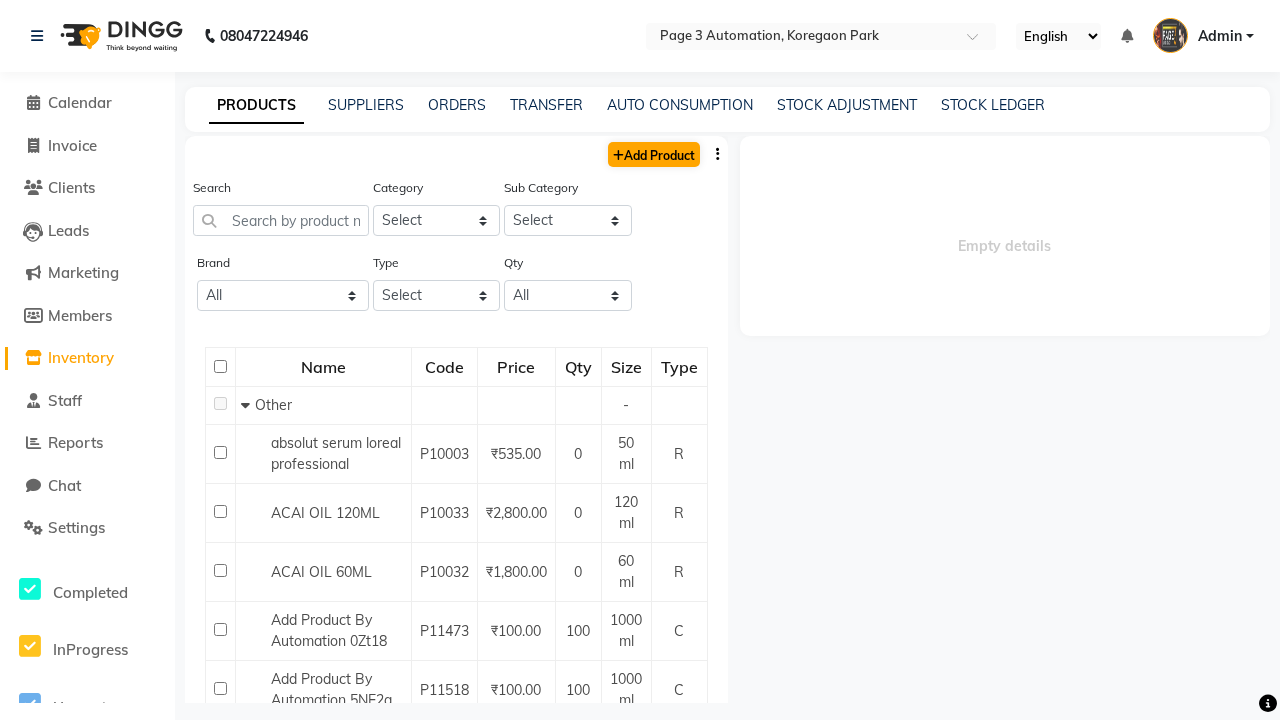 select on "true" 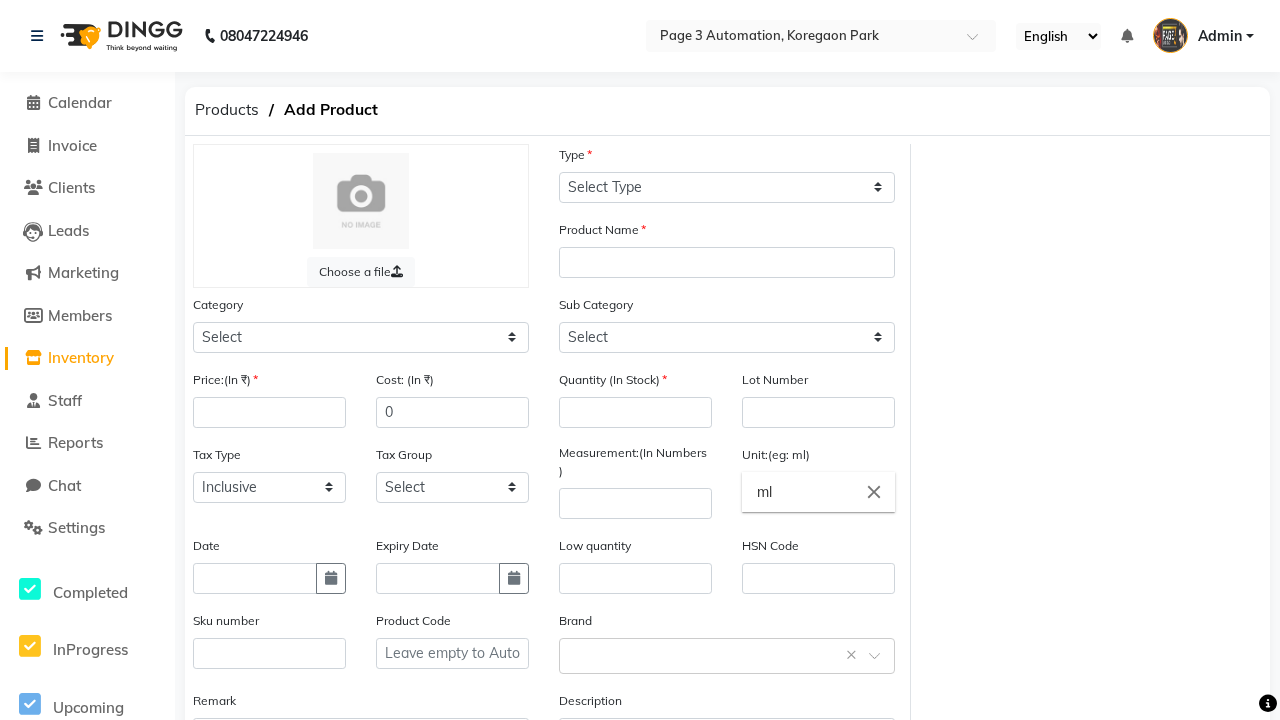 select on "C" 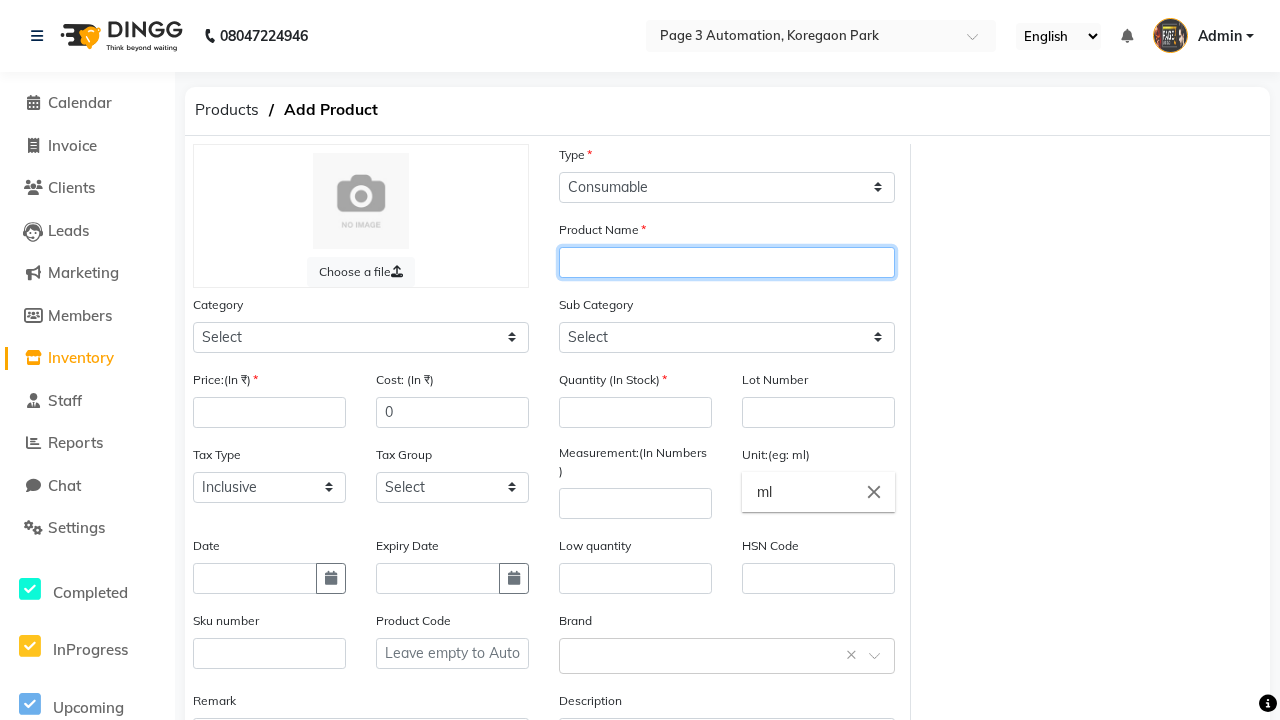 type on "Automation Product j7y2L" 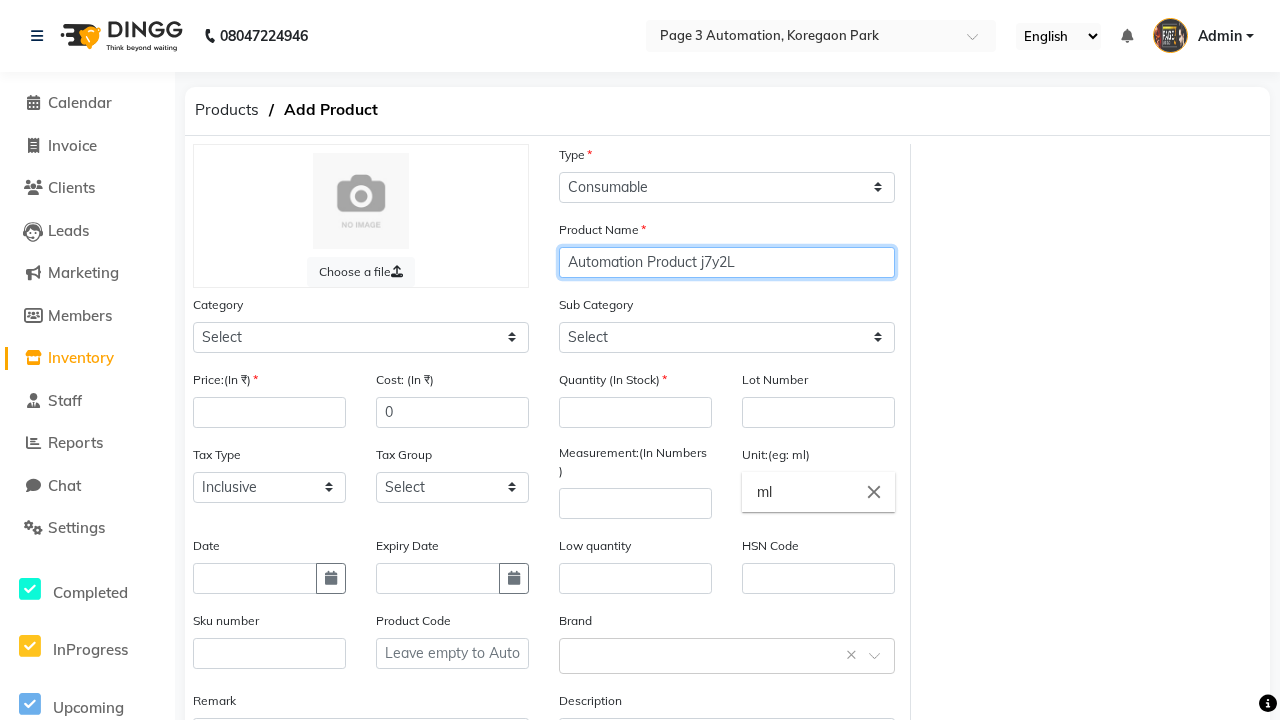 select on "1000" 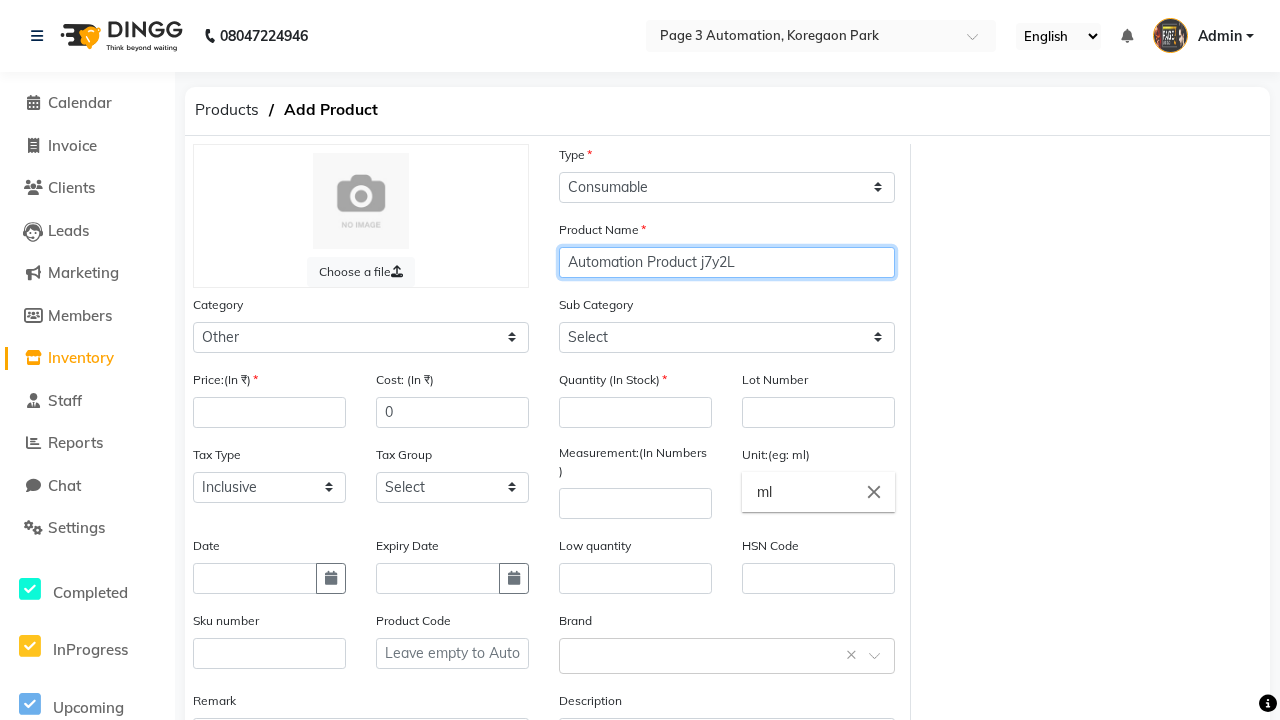 type on "Automation Product j7y2L" 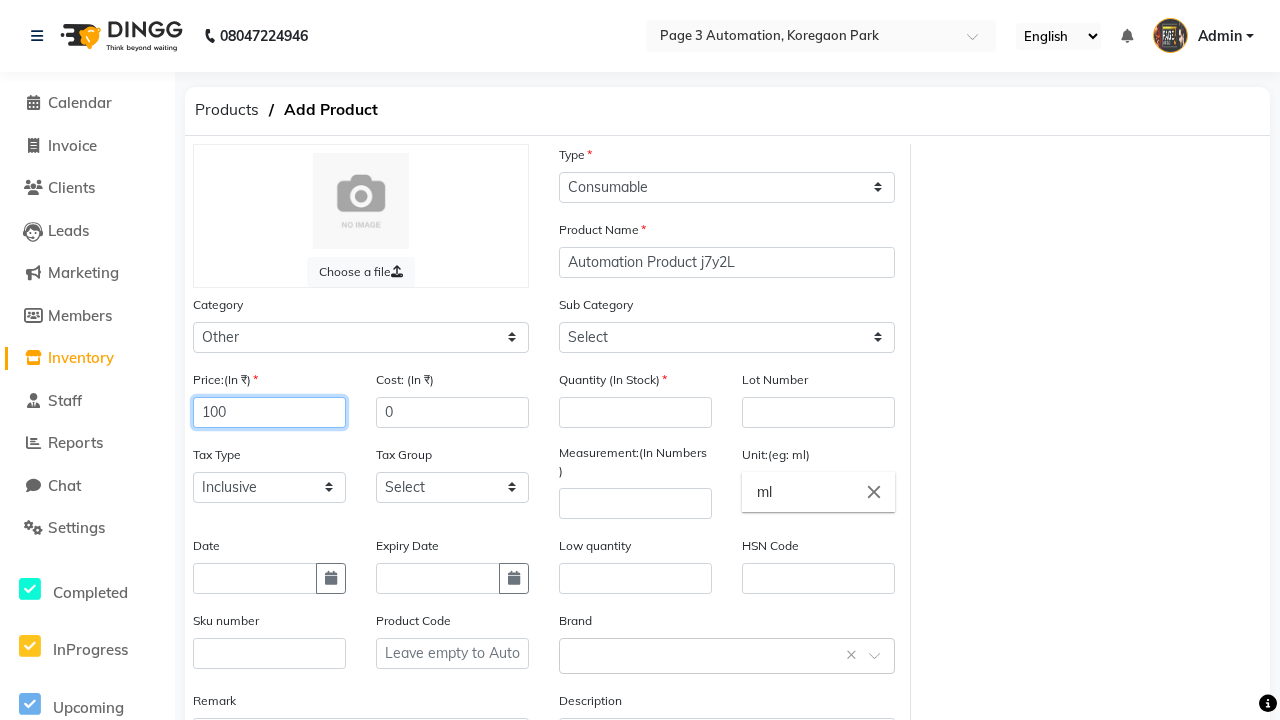 type on "100" 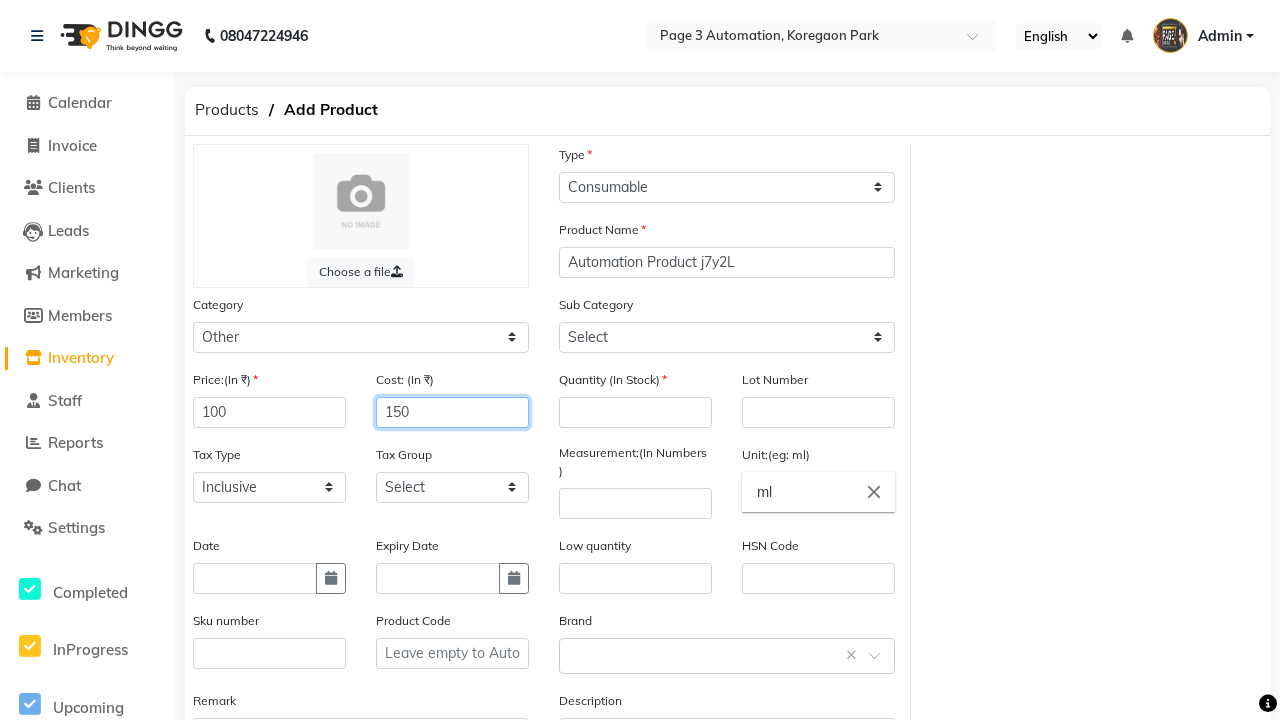 type on "150" 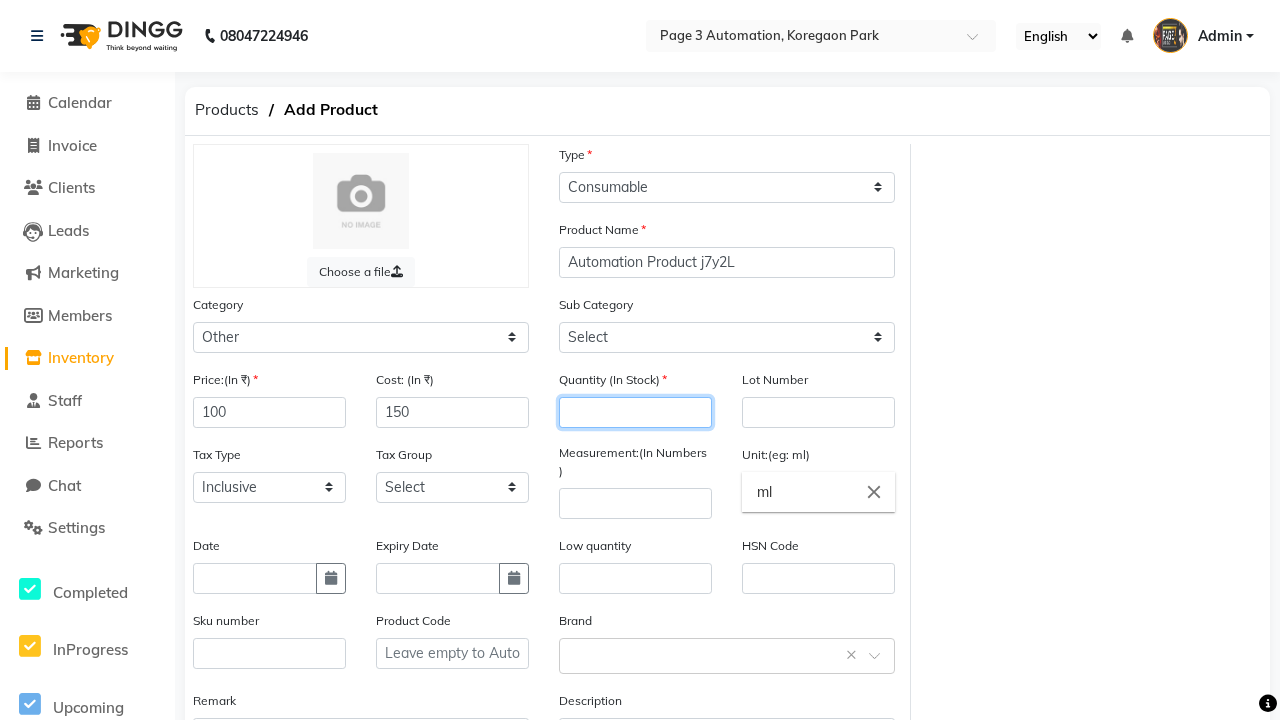 select on "1002" 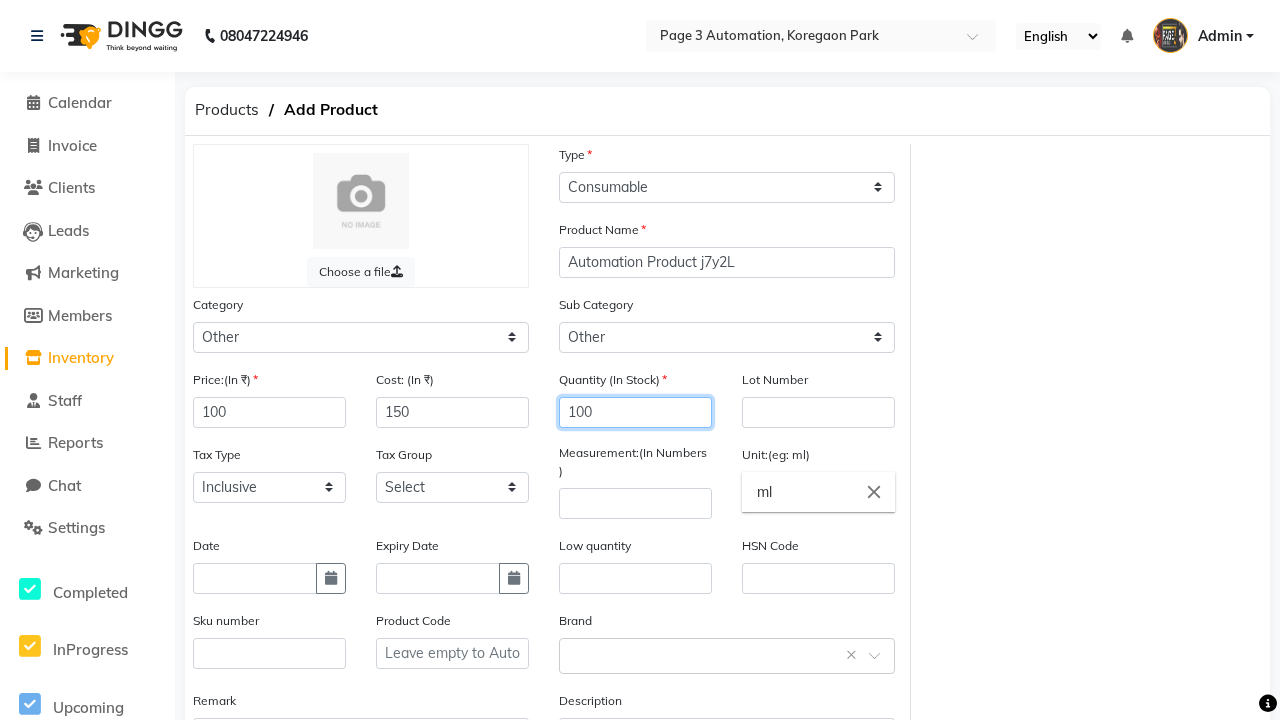 type on "100" 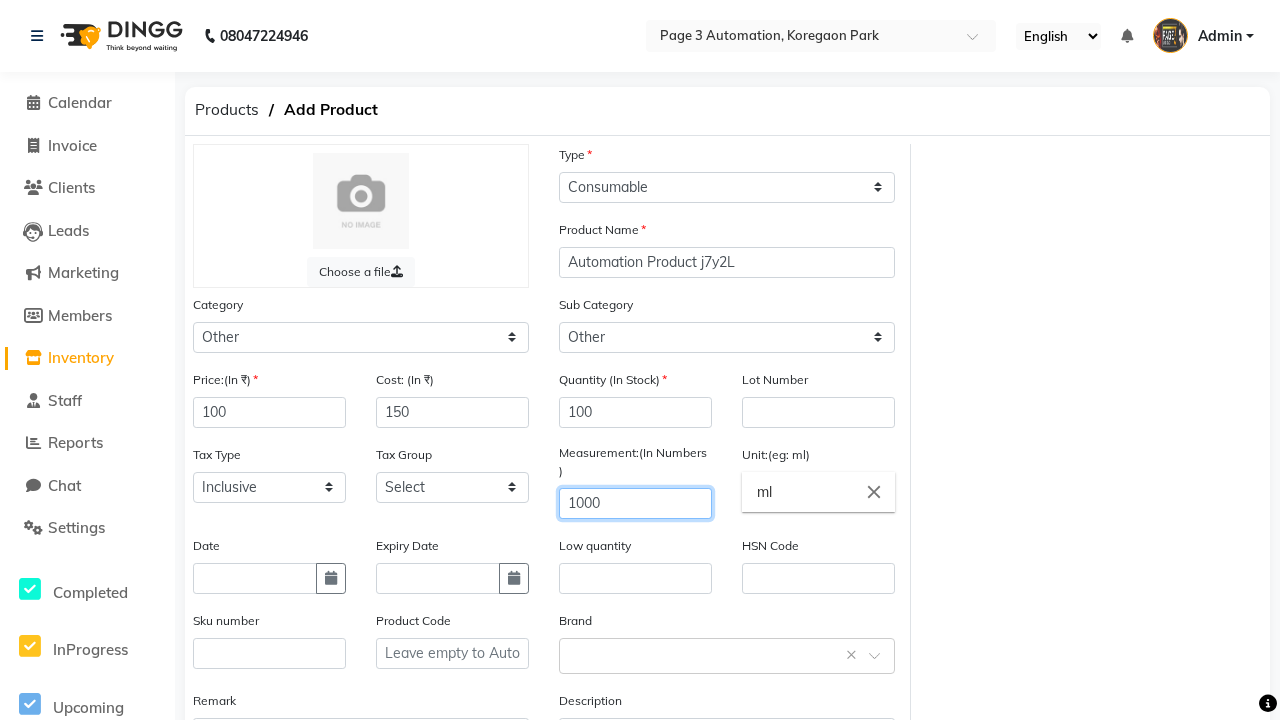 type on "1000" 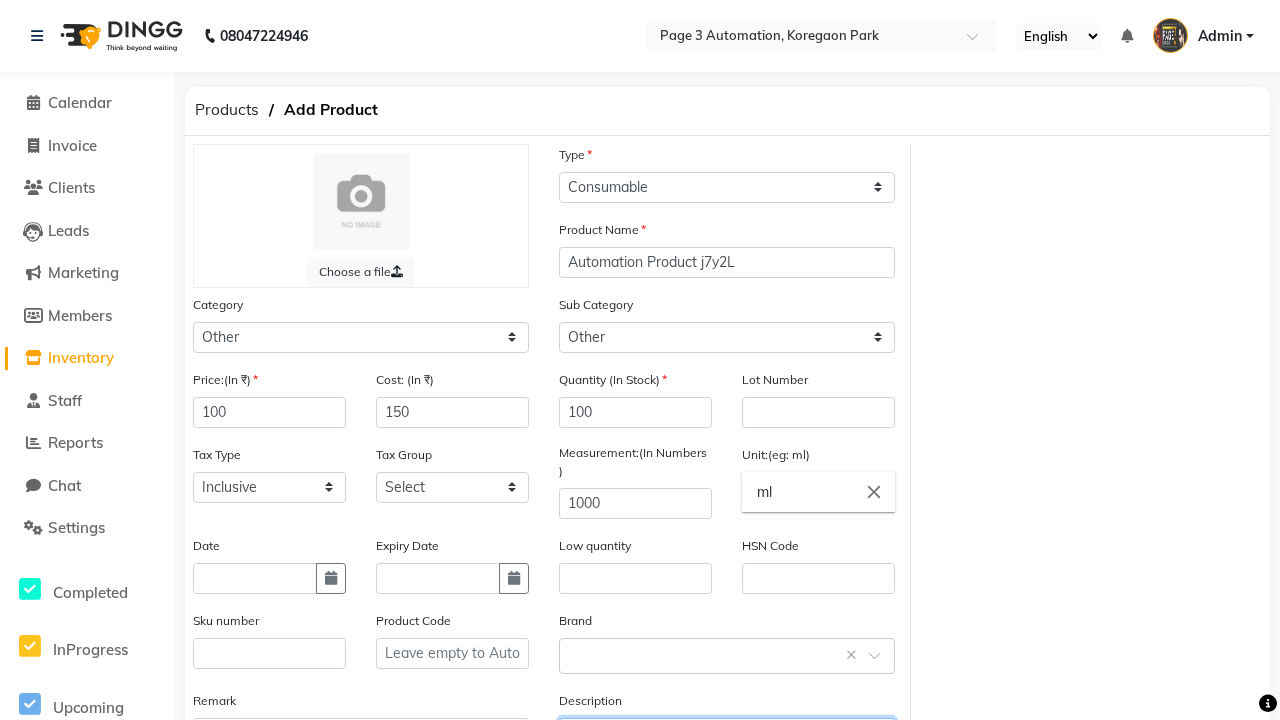 type on "This Product is Created by Automation" 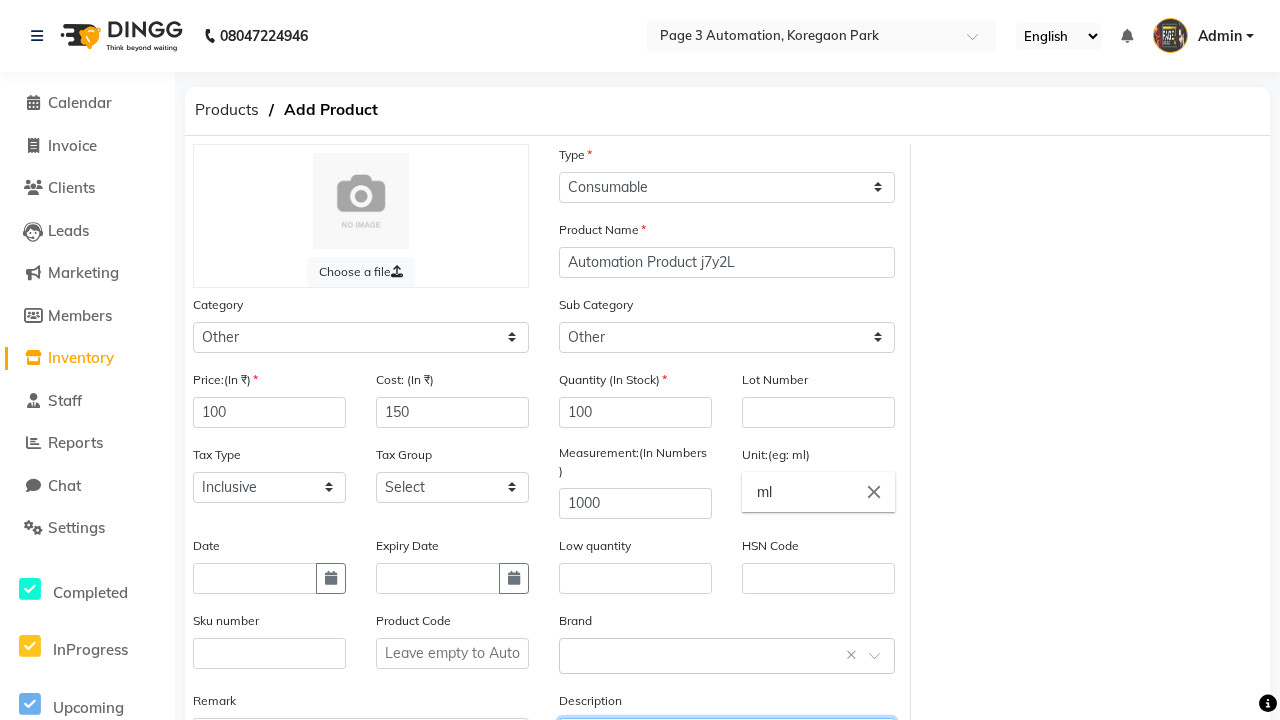scroll, scrollTop: 22, scrollLeft: 0, axis: vertical 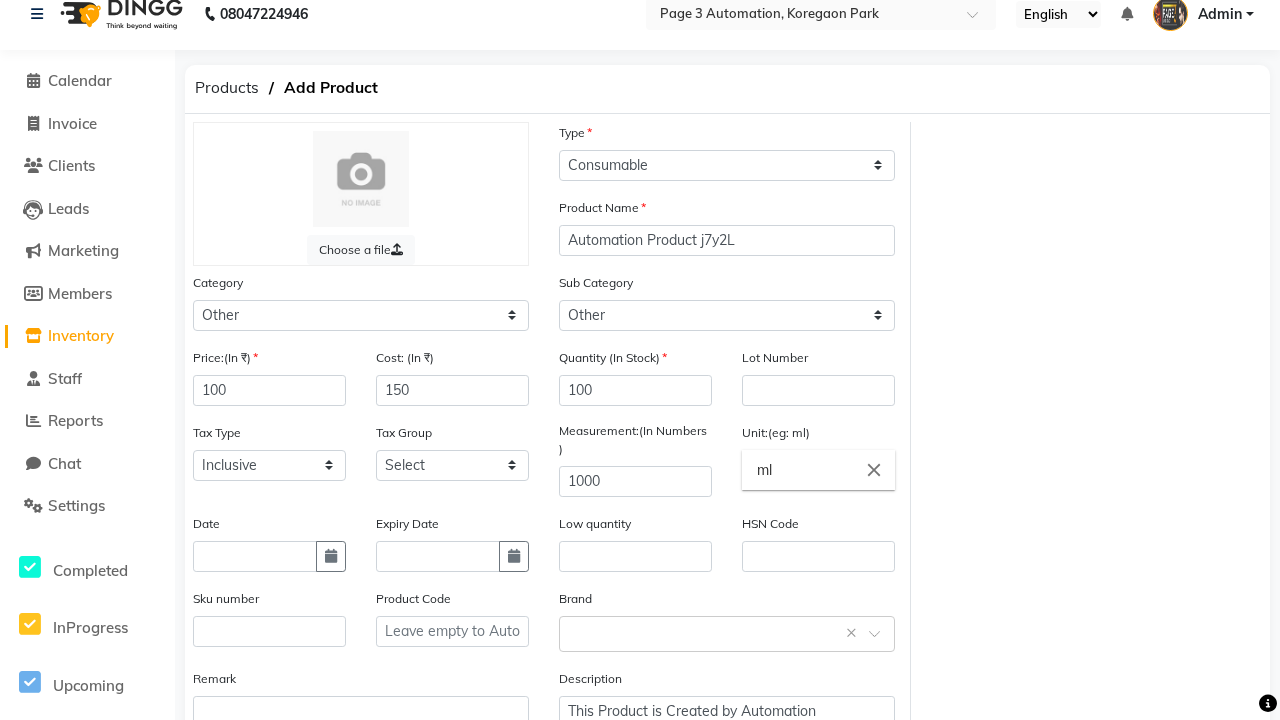 click on "Save" 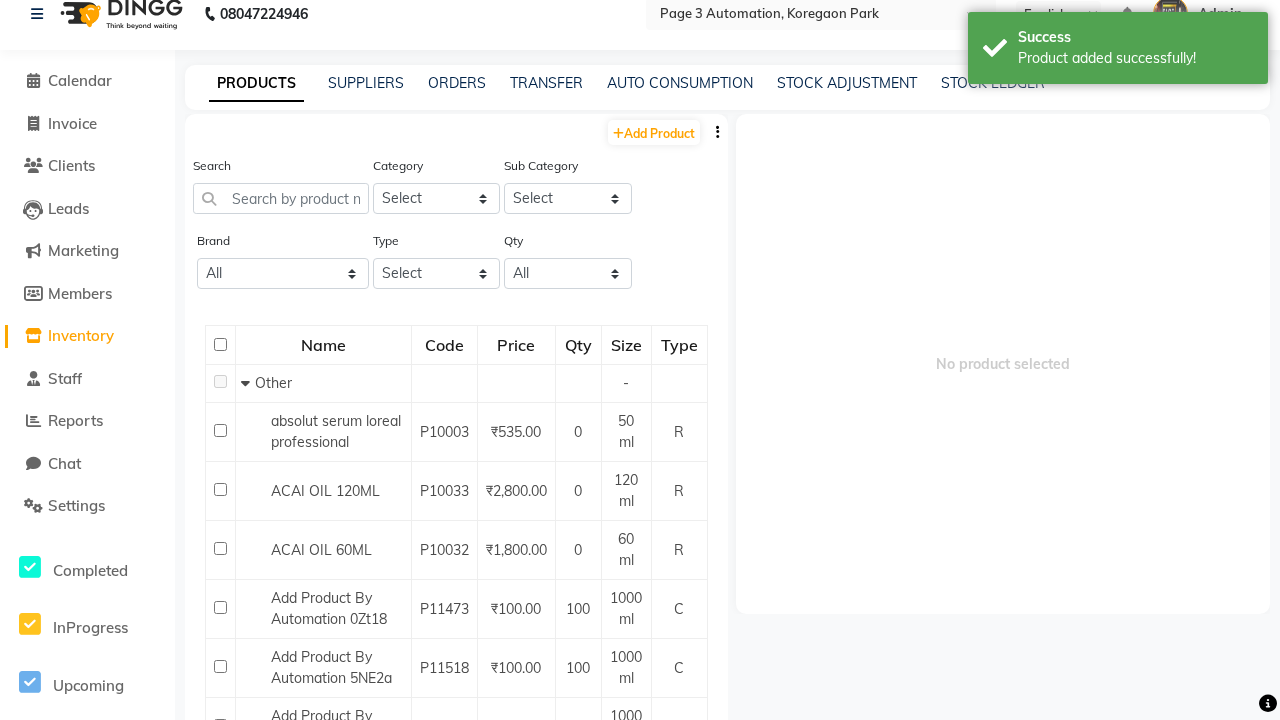 scroll, scrollTop: 0, scrollLeft: 0, axis: both 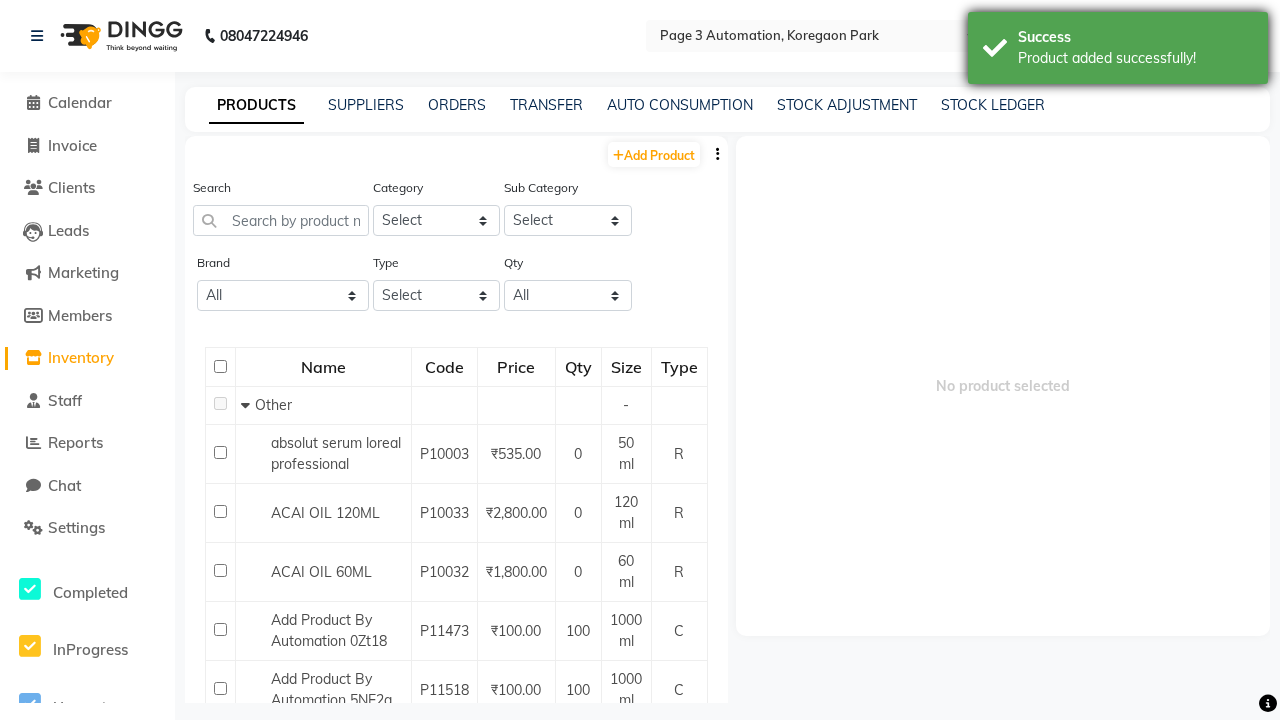 click on "Product added successfully!" at bounding box center [1135, 58] 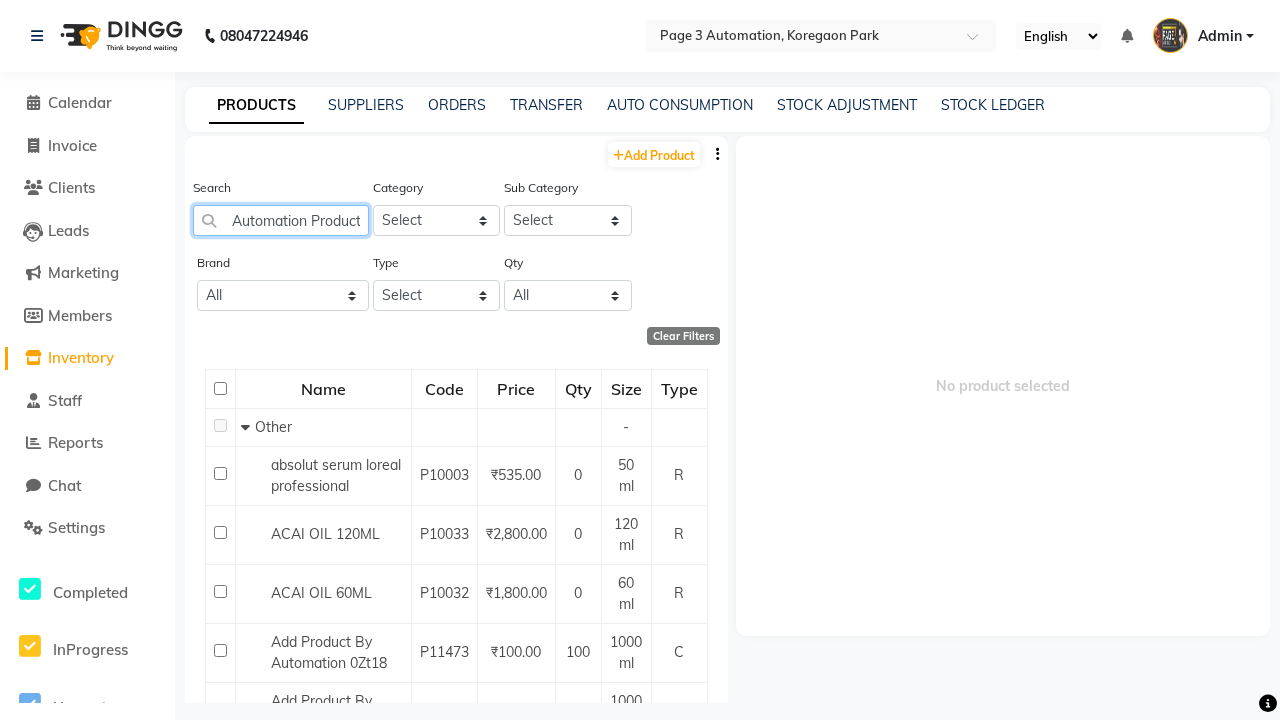 scroll, scrollTop: 0, scrollLeft: 39, axis: horizontal 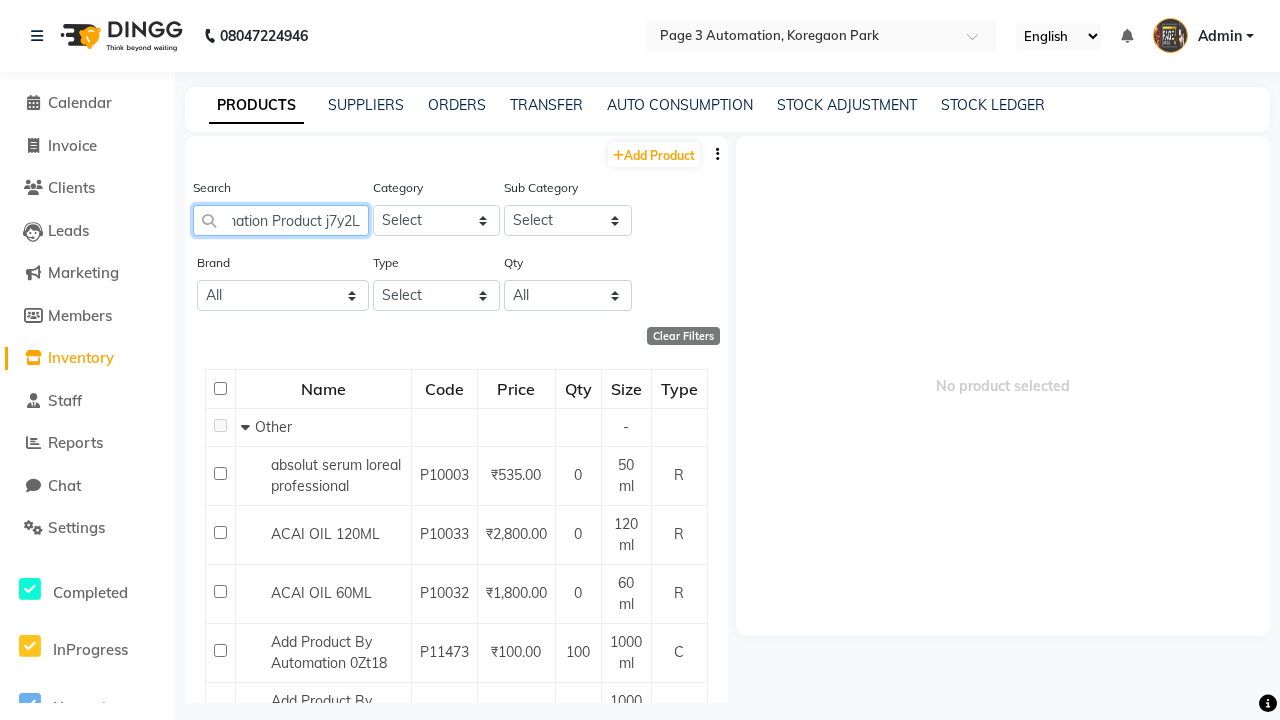 type on "Automation Product j7y2L" 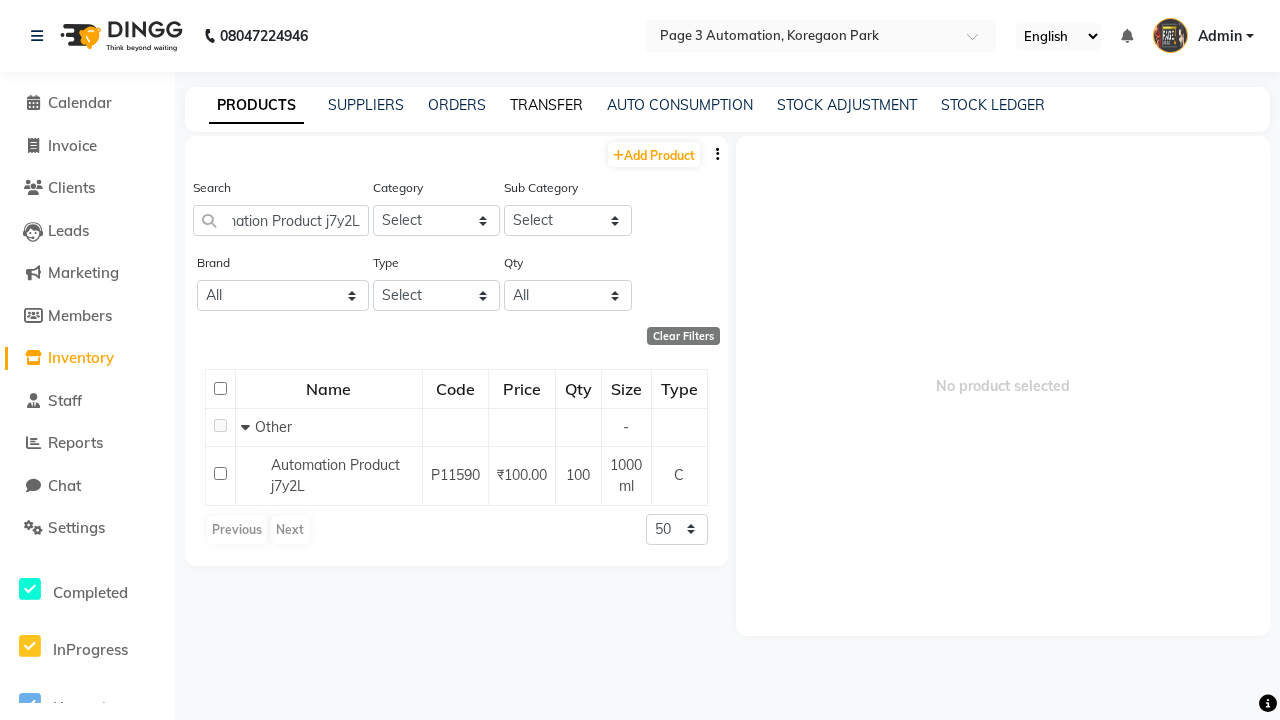 click on "TRANSFER" 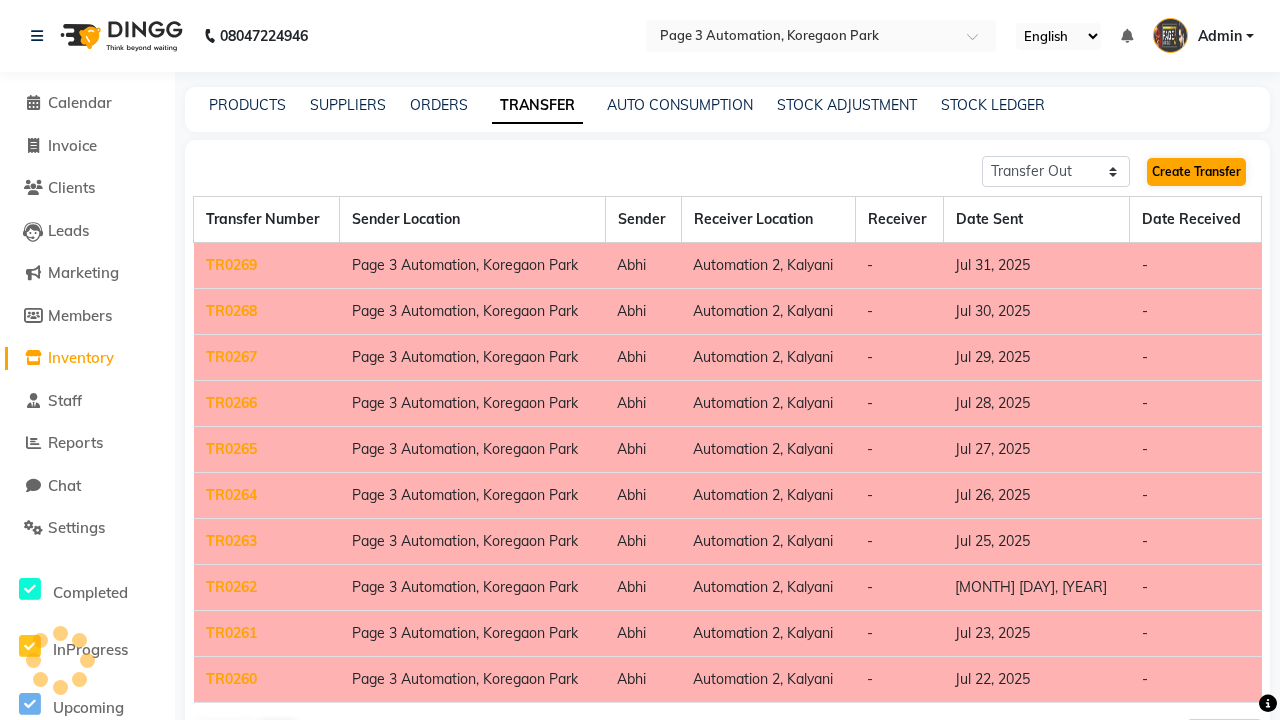click on "Create Transfer" 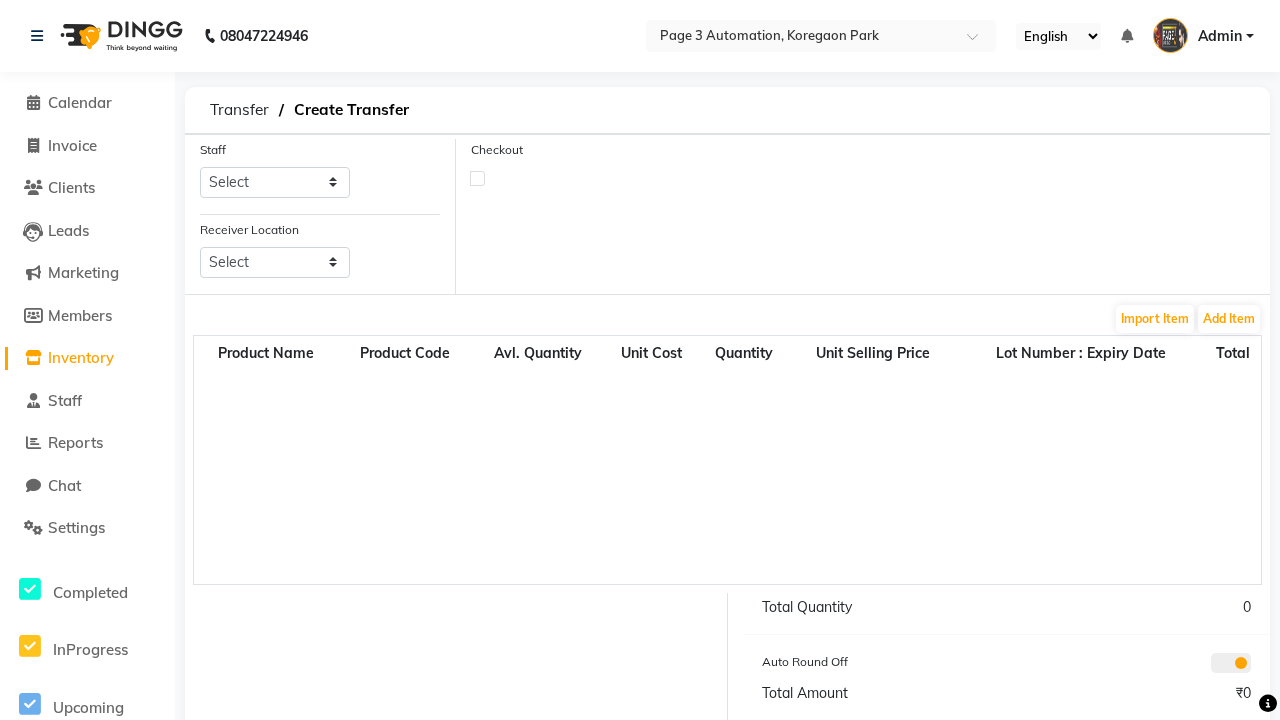 select on "711" 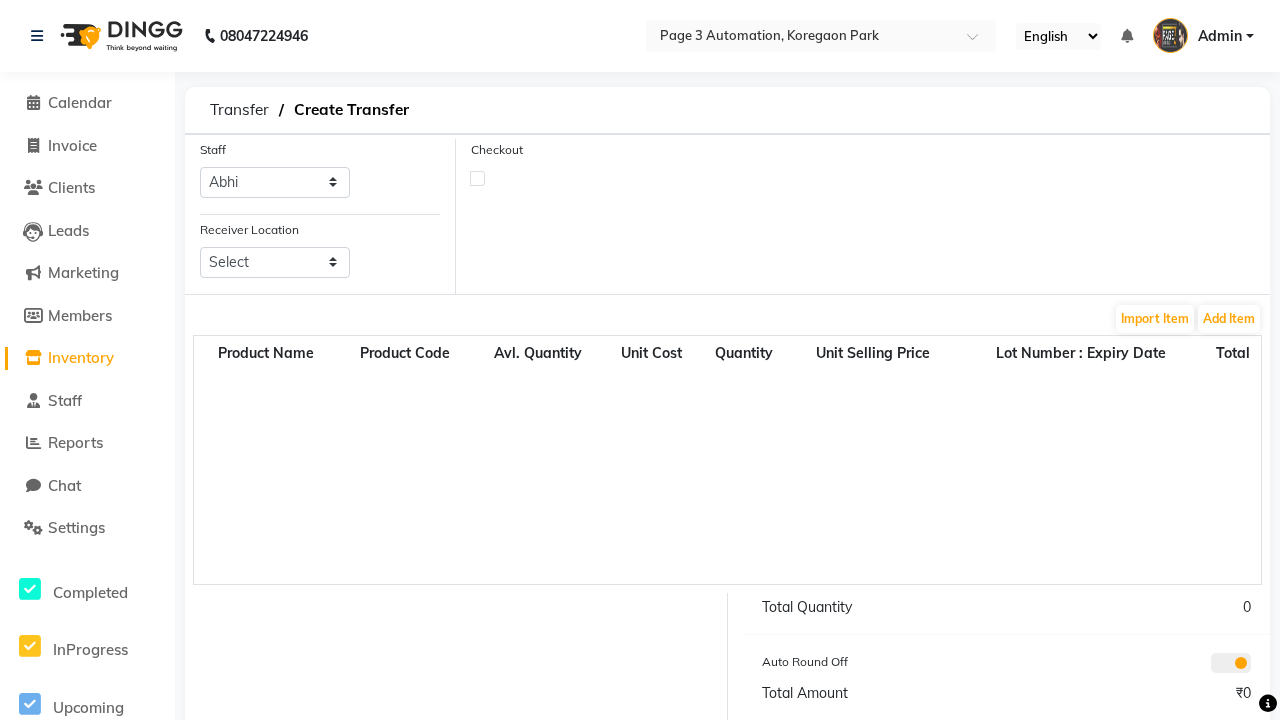 select on "3550" 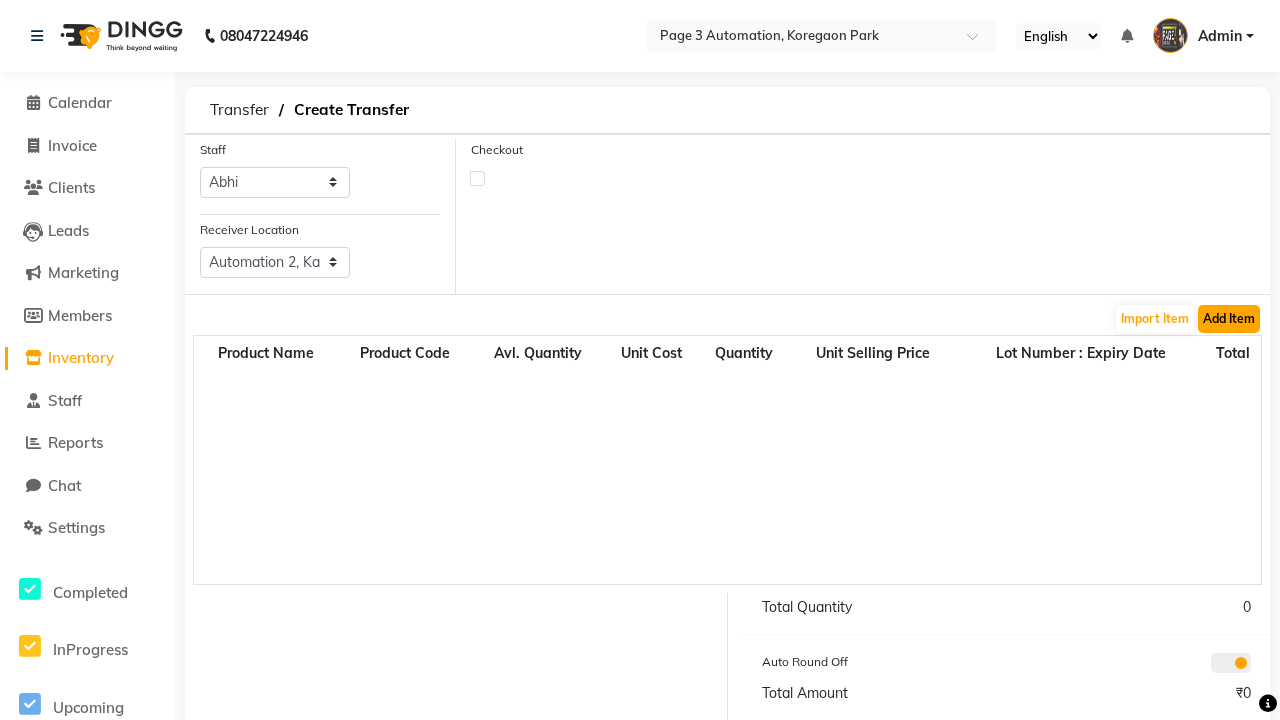 click on "Add Item" 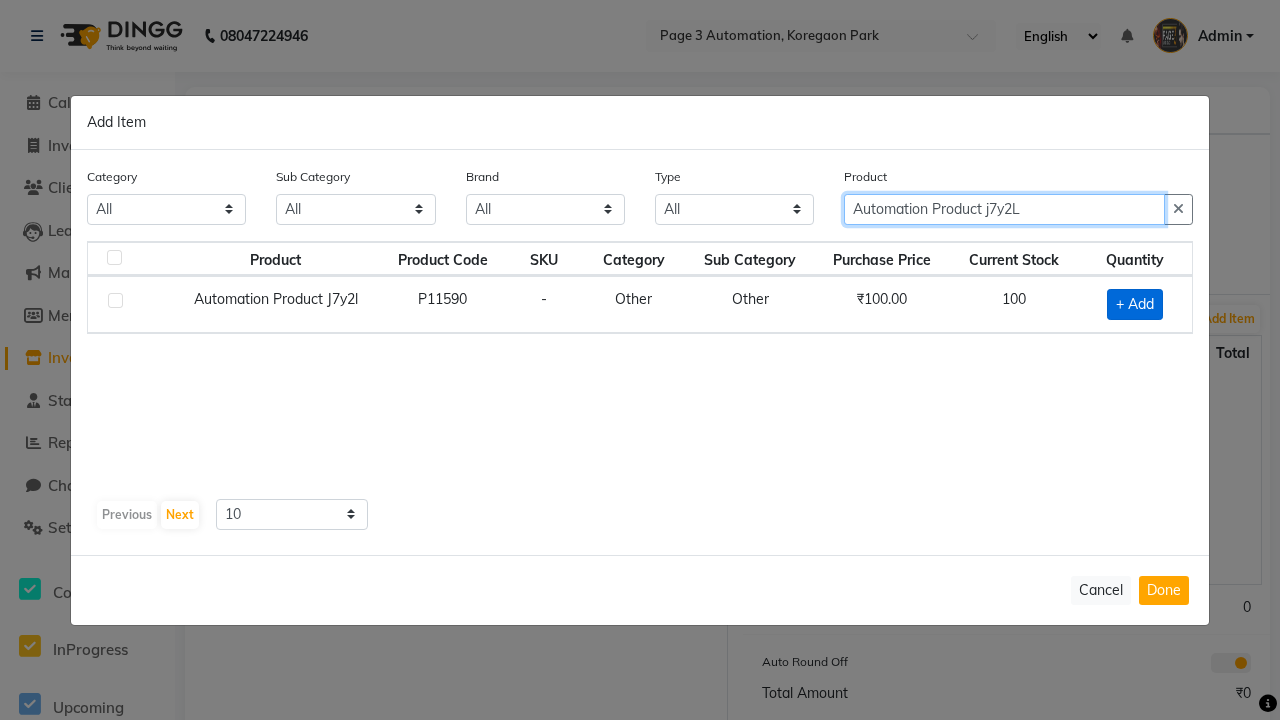 type on "Automation Product j7y2L" 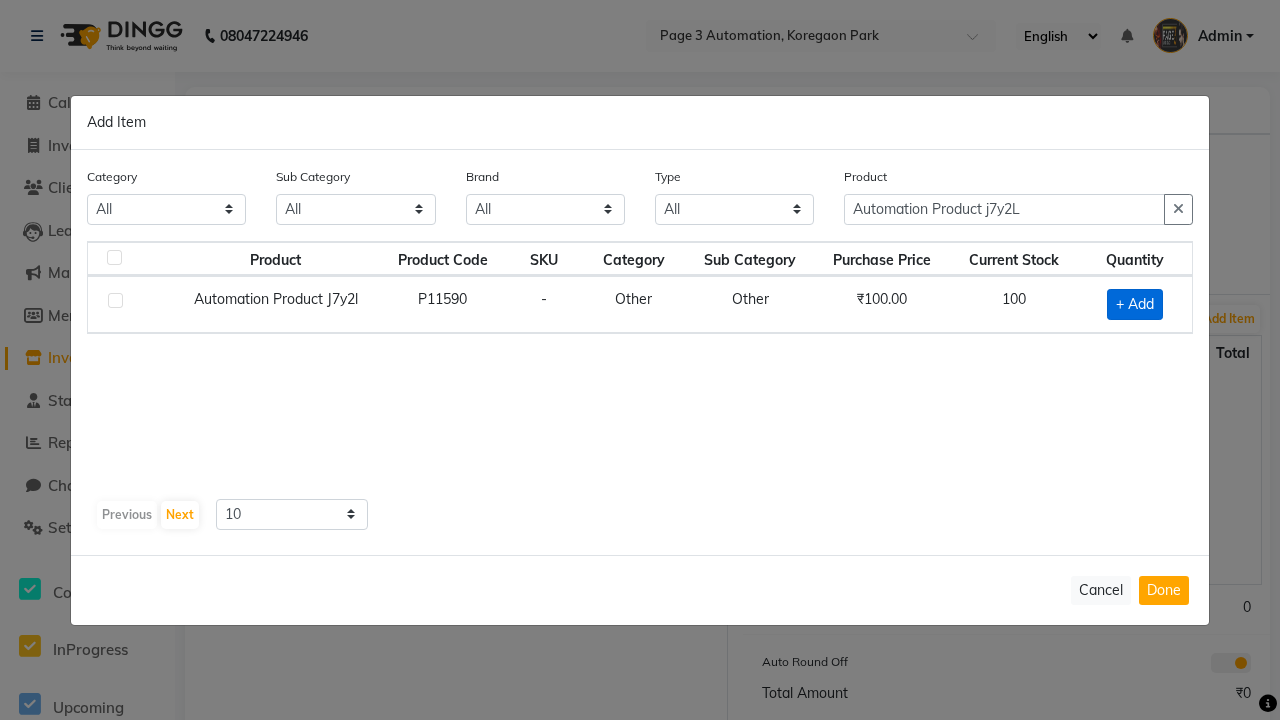 click on "+ Add" 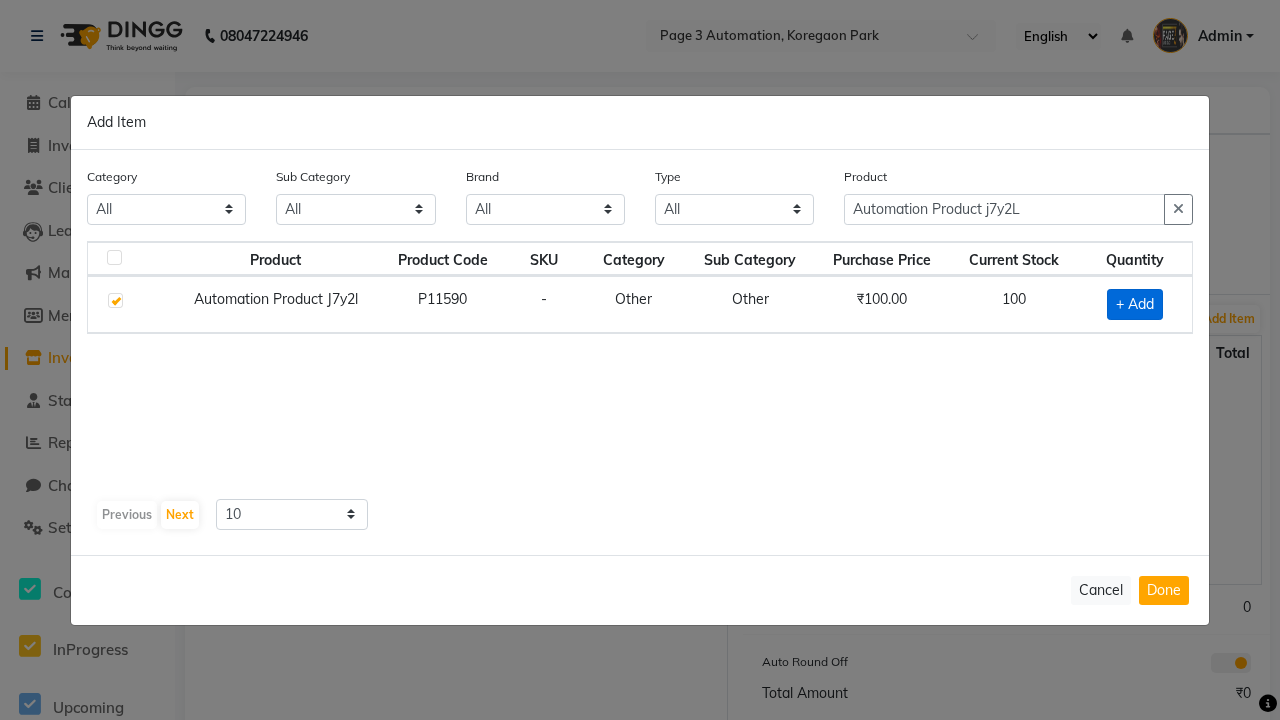 checkbox on "true" 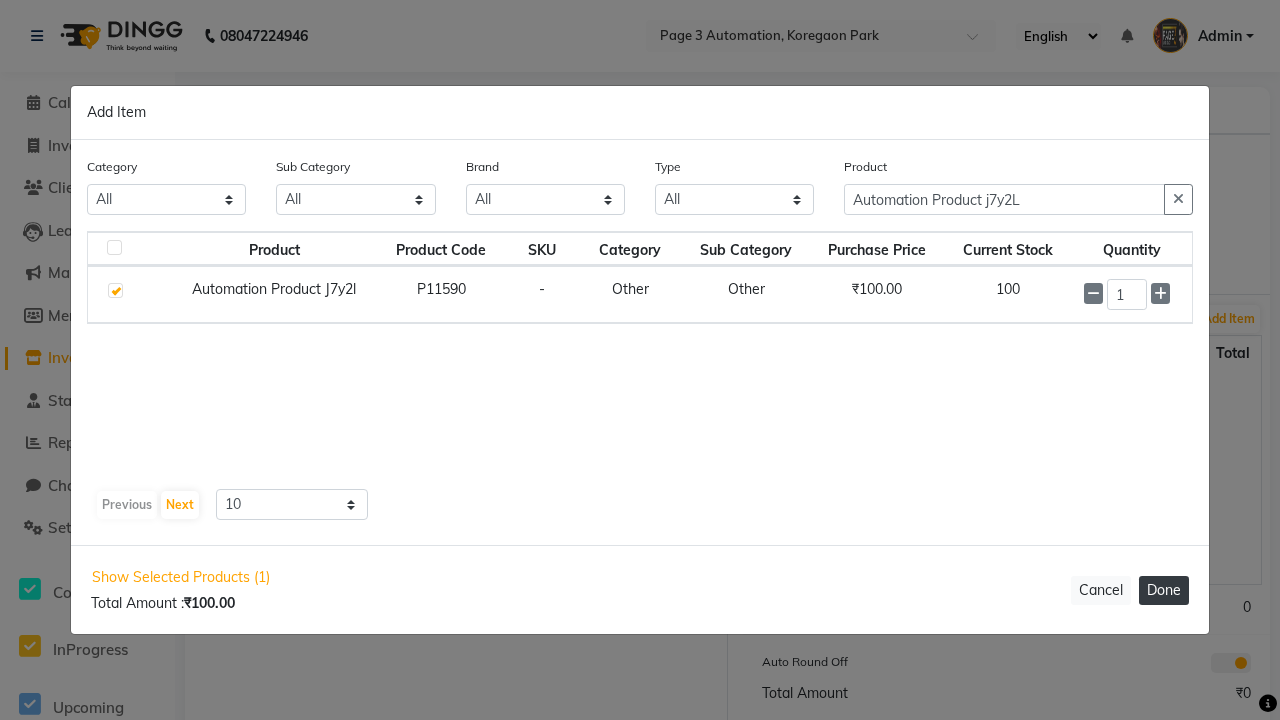 click on "Done" 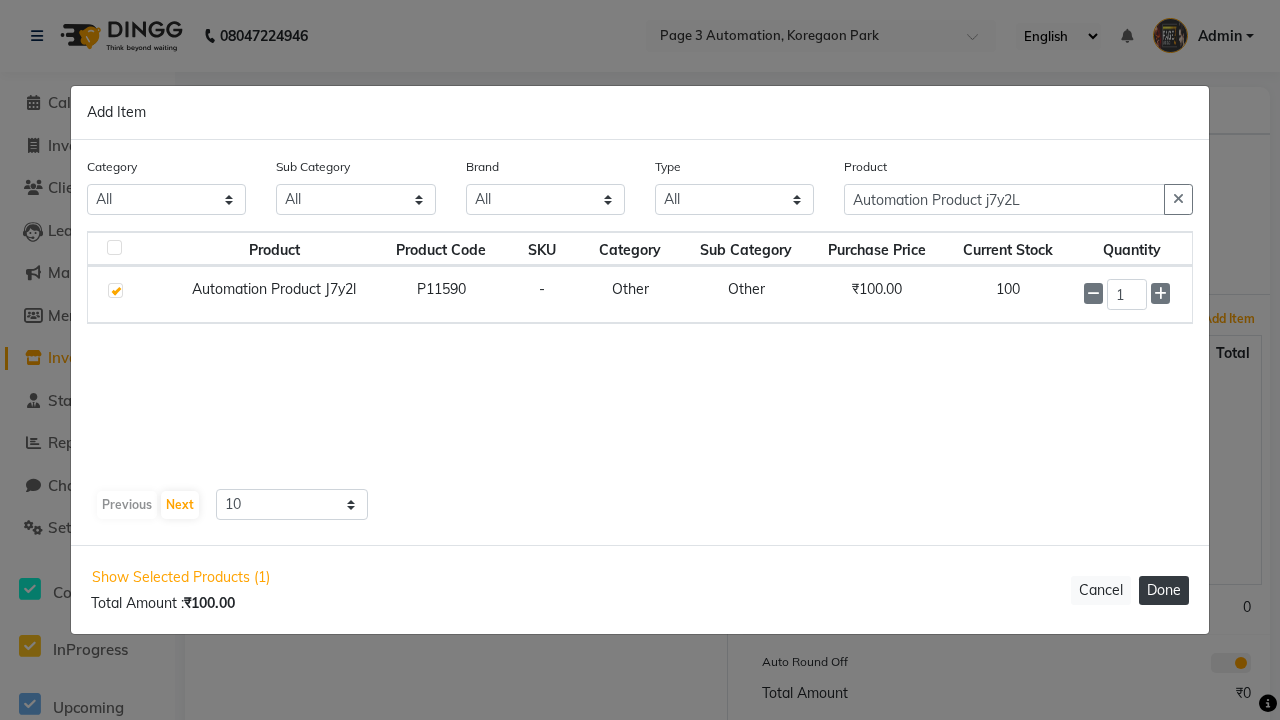 type 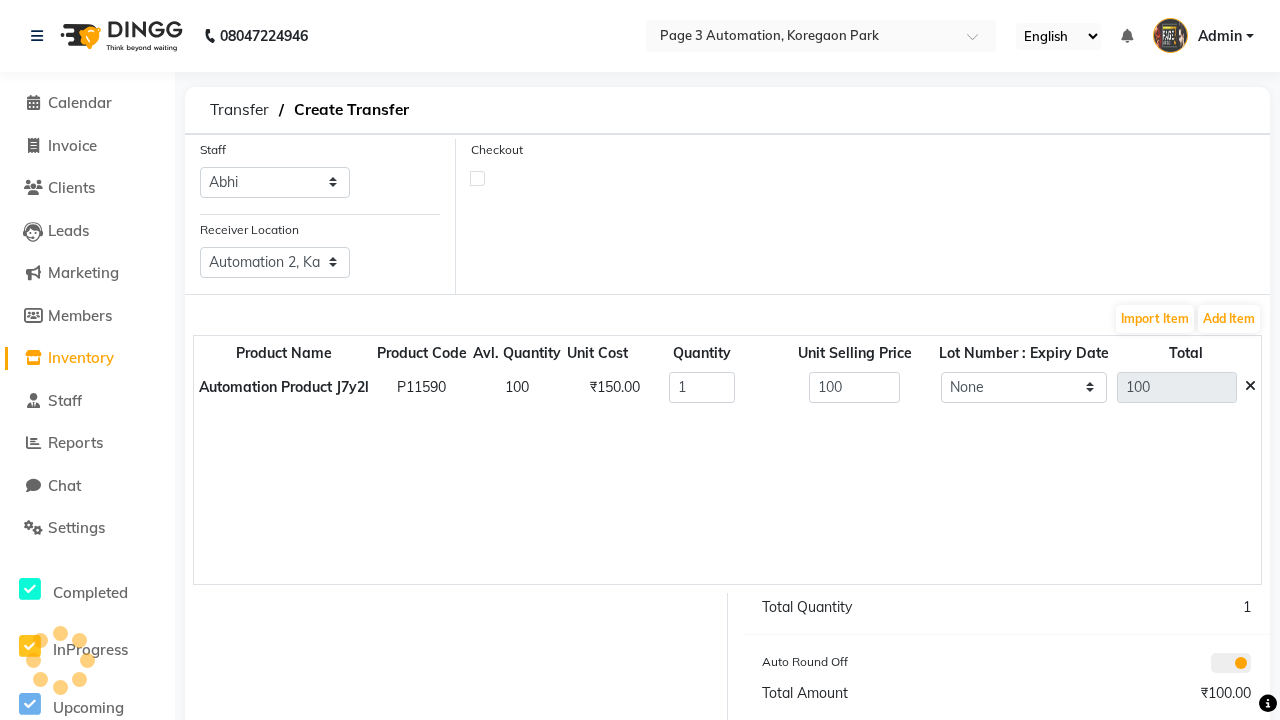 click on "Create" 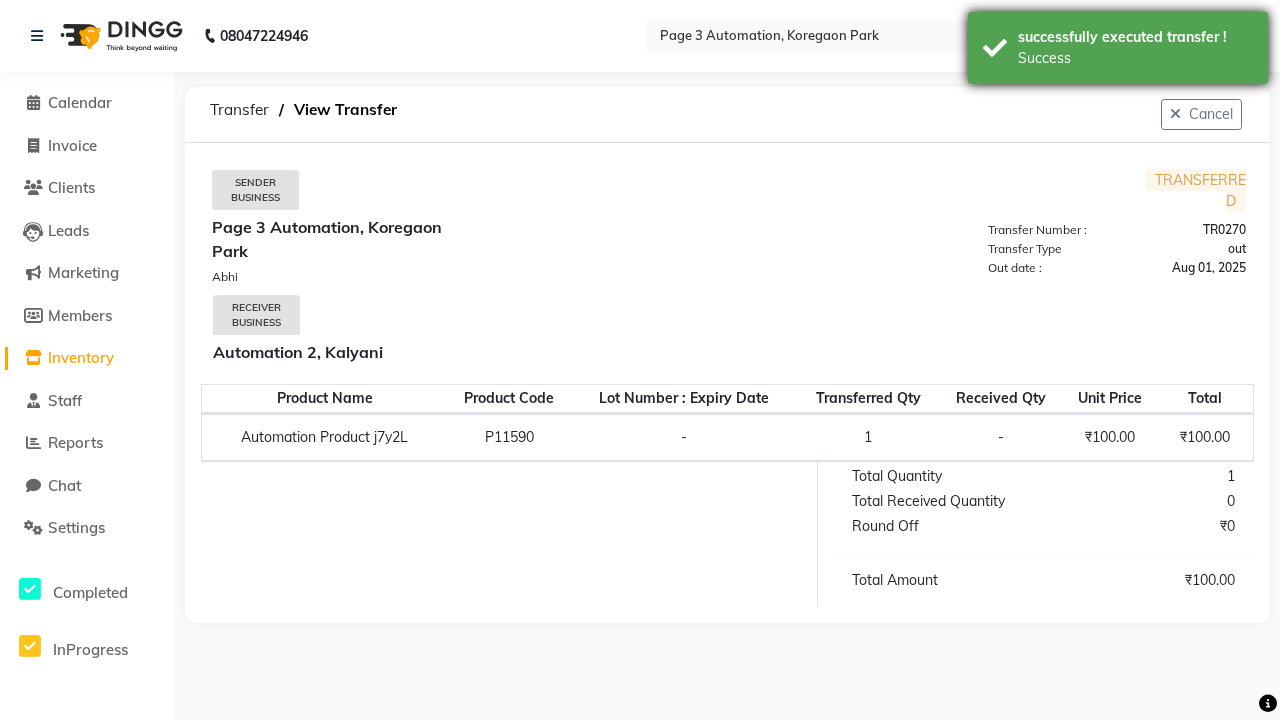 click on "Success" at bounding box center [1135, 58] 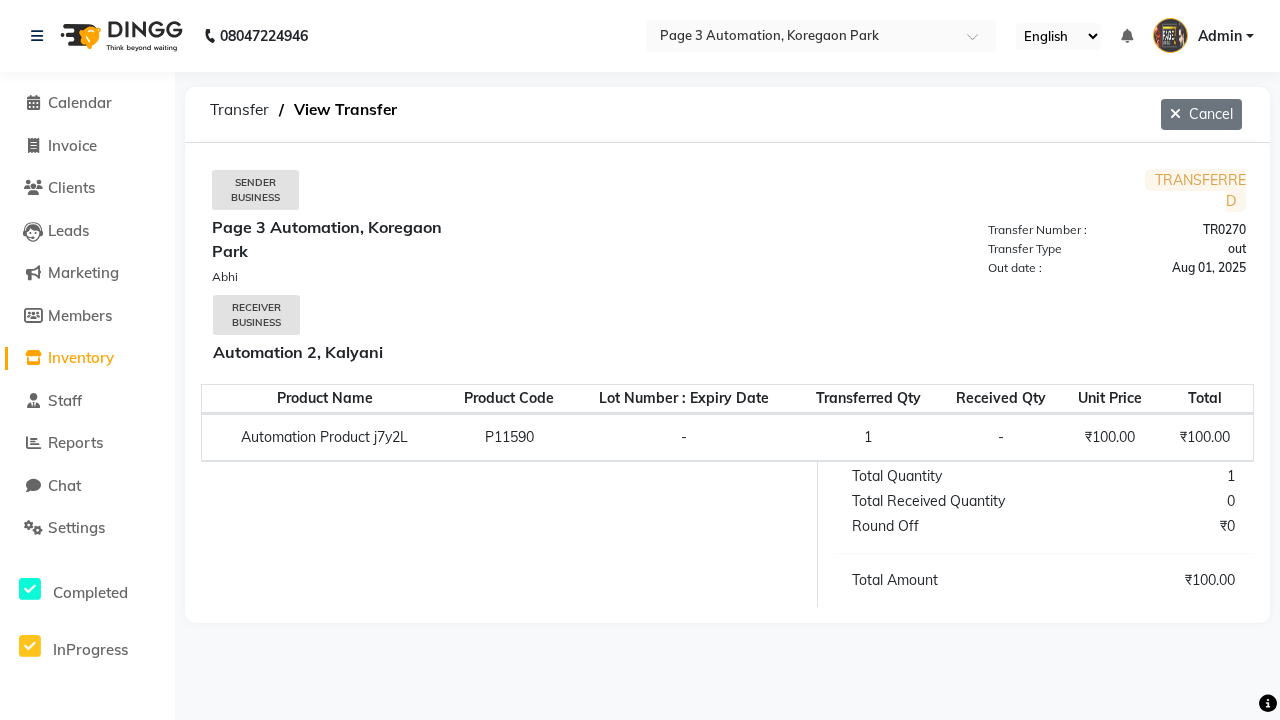 click on "Cancel" 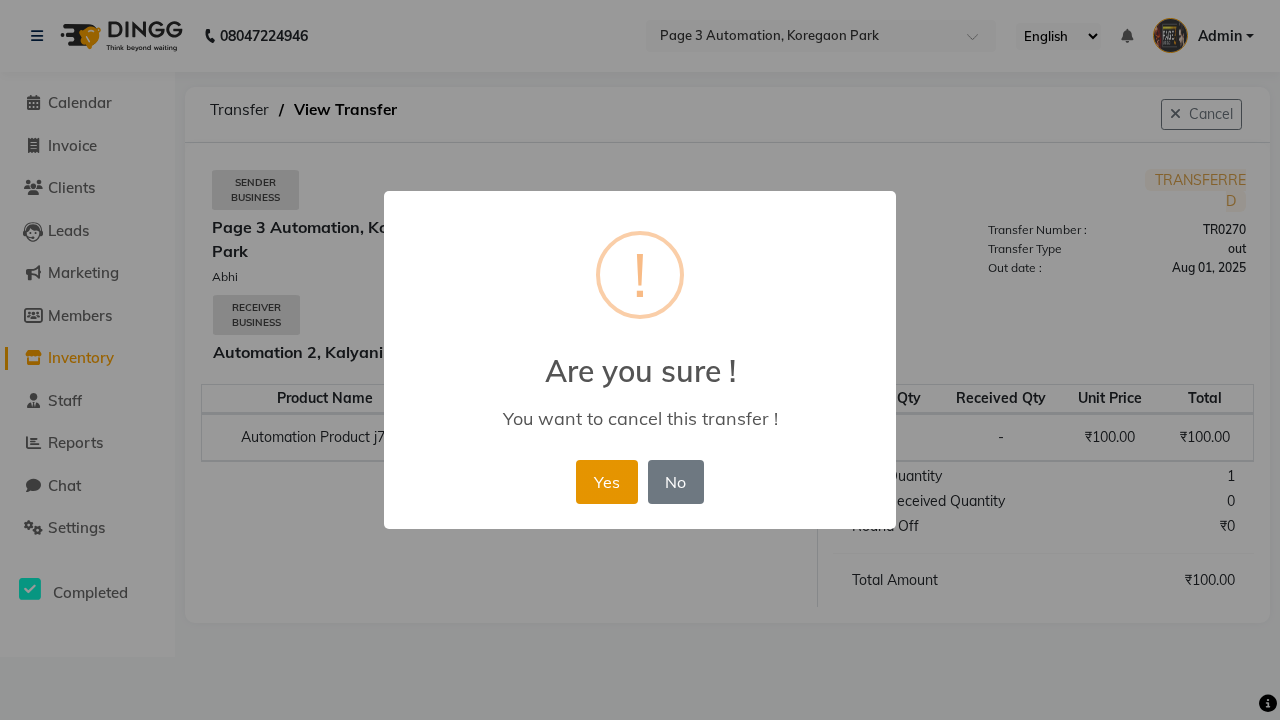 click on "Yes" at bounding box center (606, 482) 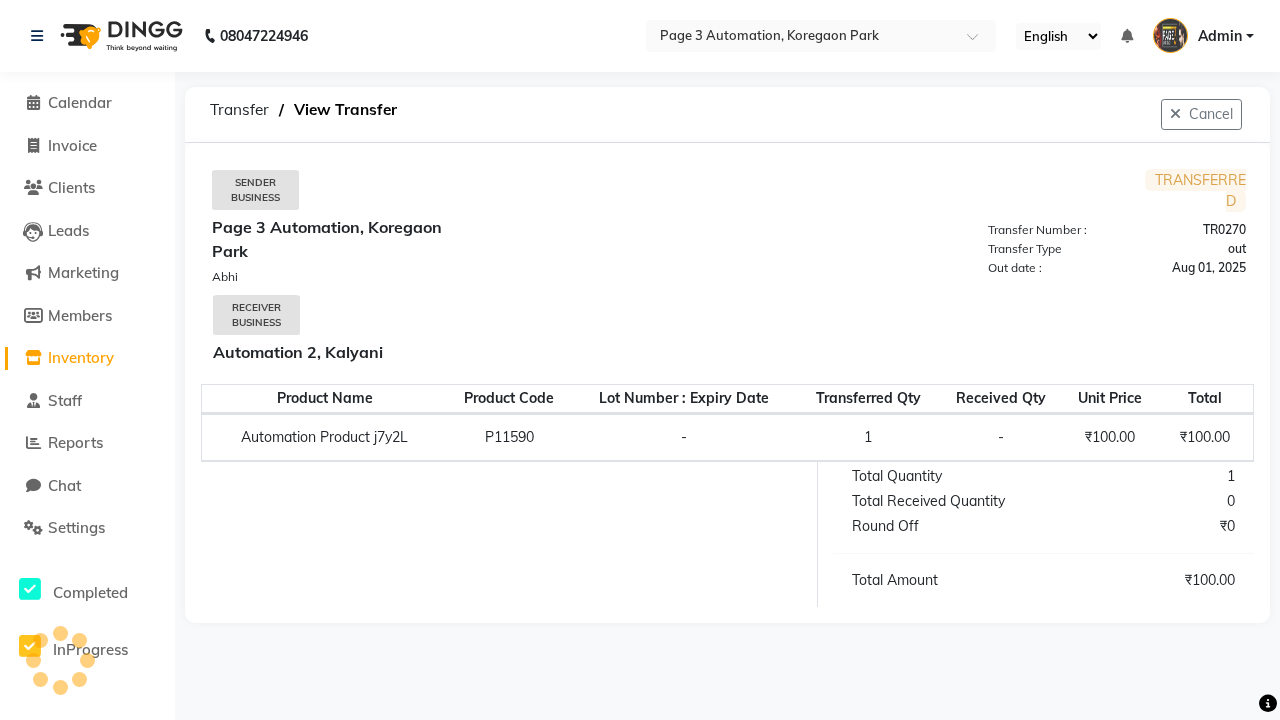 select on "sender" 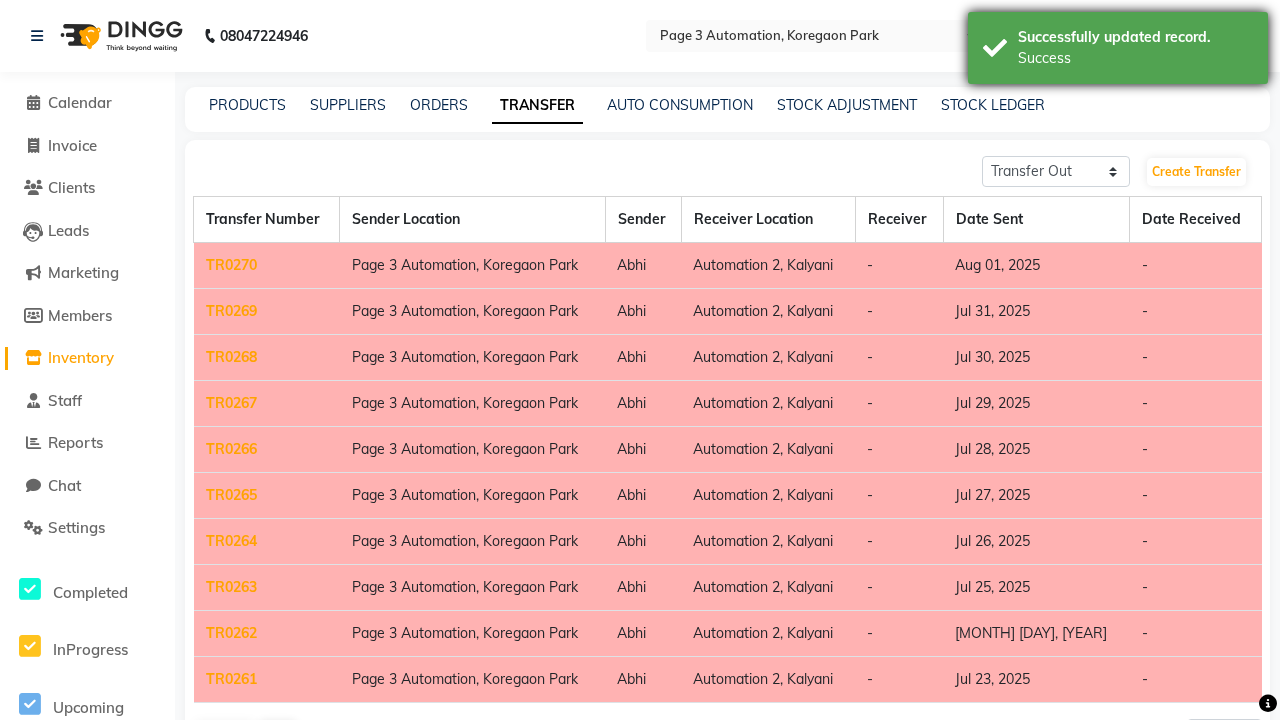 click on "Success" at bounding box center (1135, 58) 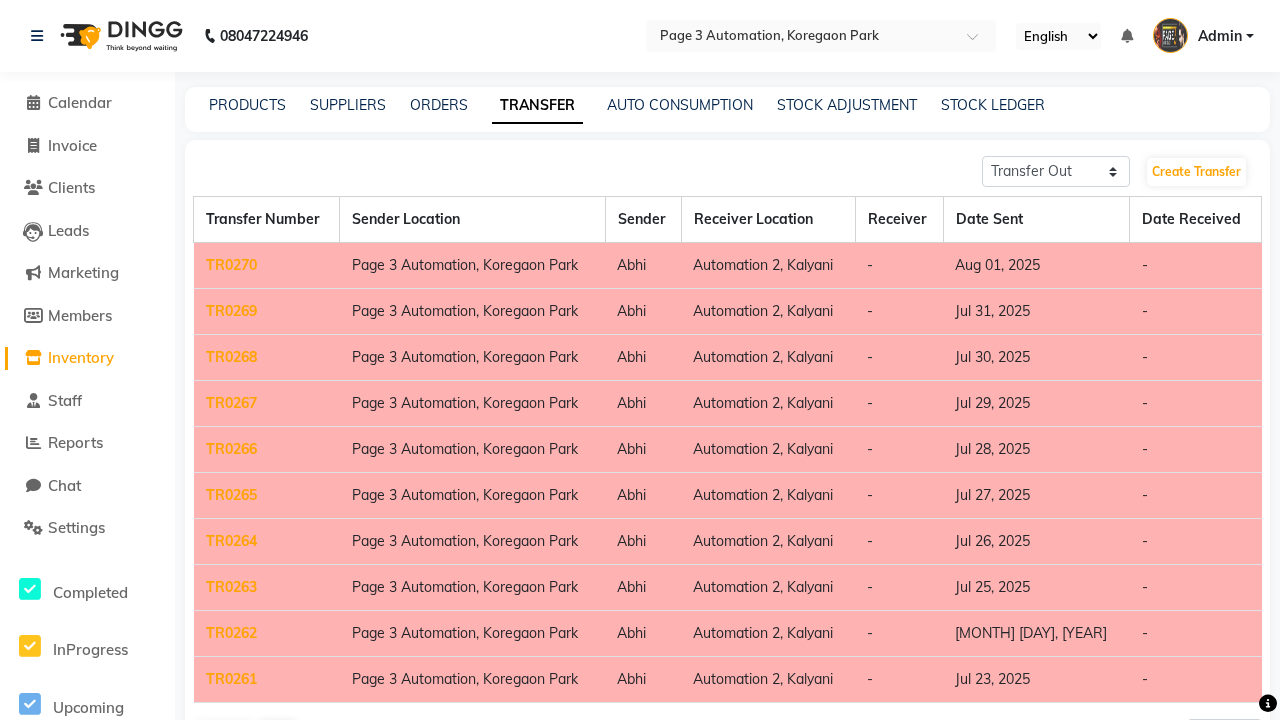 click on "TR0270" 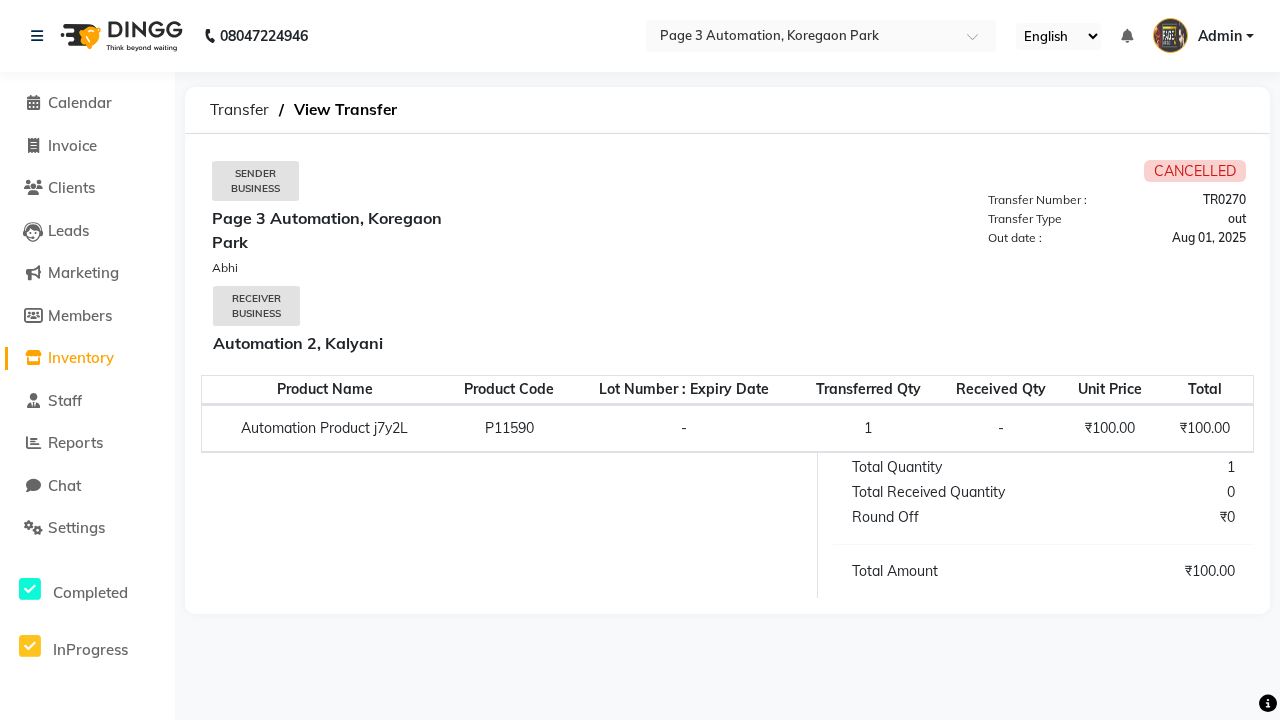 select on "sender" 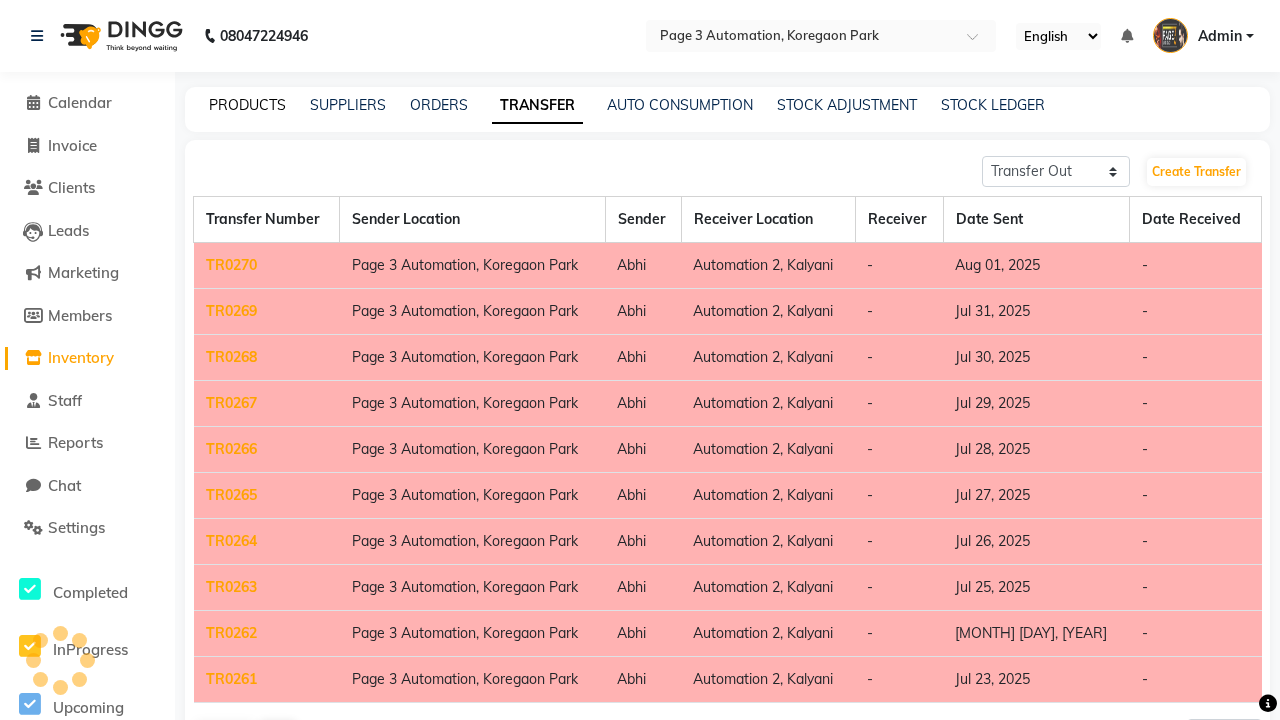 click on "PRODUCTS" 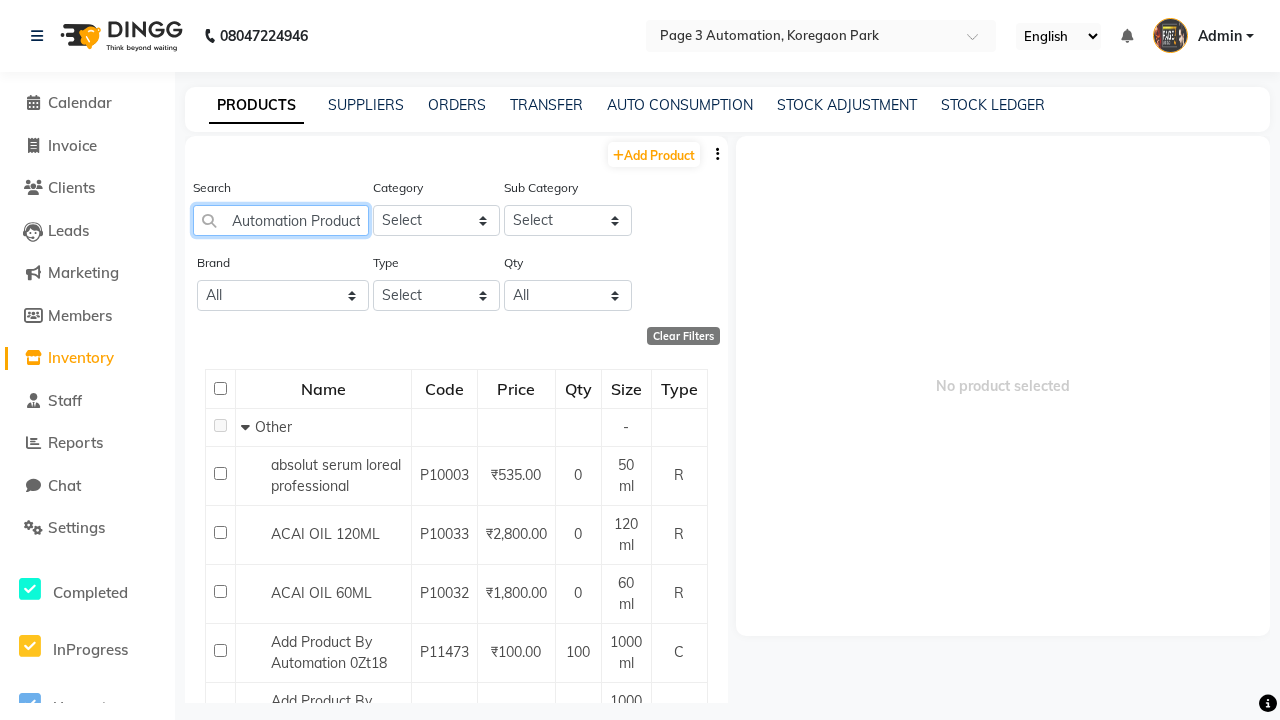 type on "Automation Product j7y2L" 